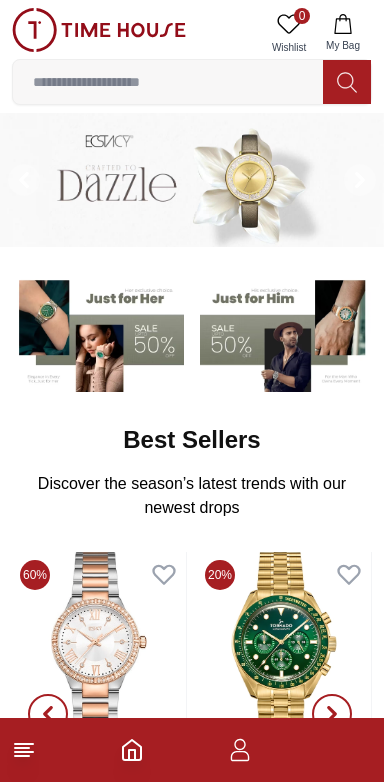 scroll, scrollTop: 0, scrollLeft: 0, axis: both 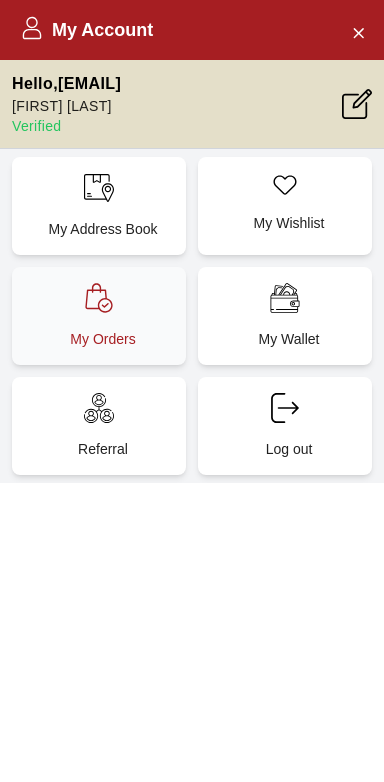 click on "My Orders" at bounding box center [103, 339] 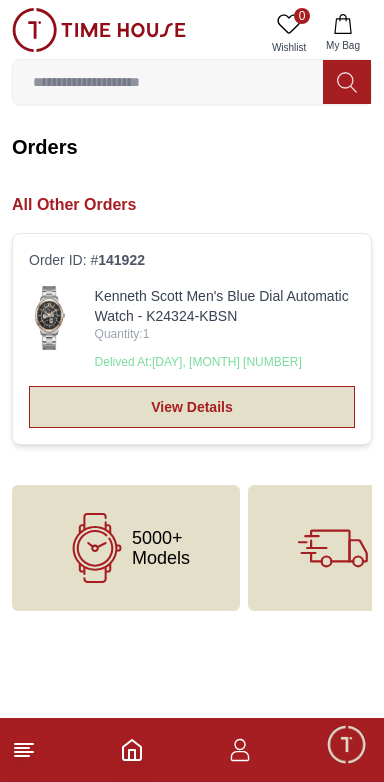 click on "View Details" at bounding box center (192, 407) 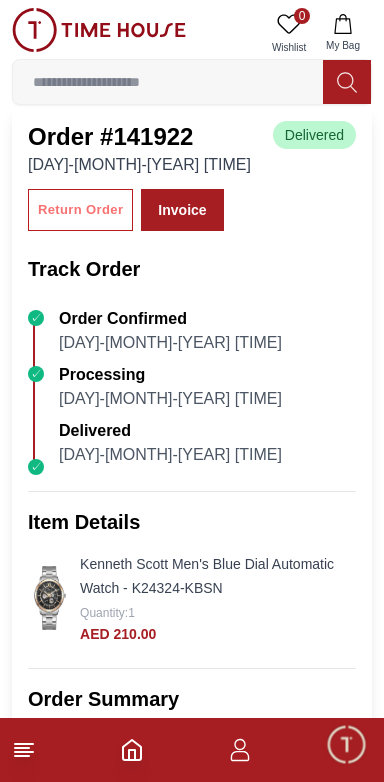 scroll, scrollTop: 0, scrollLeft: 0, axis: both 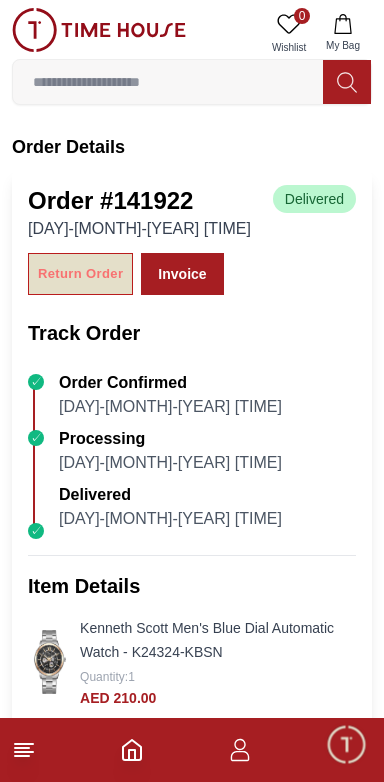 click on "Return Order" at bounding box center (80, 274) 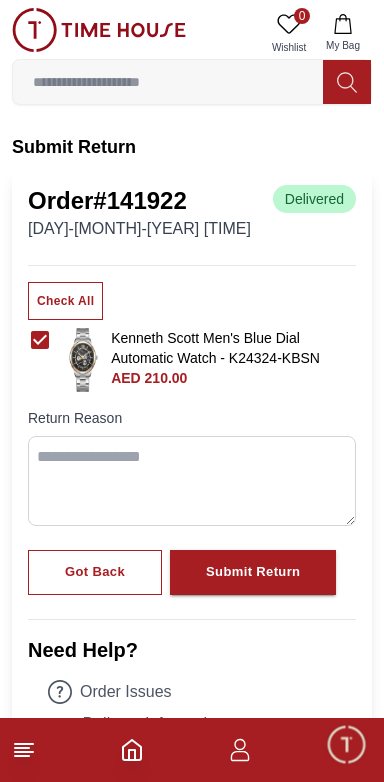 click at bounding box center [192, 481] 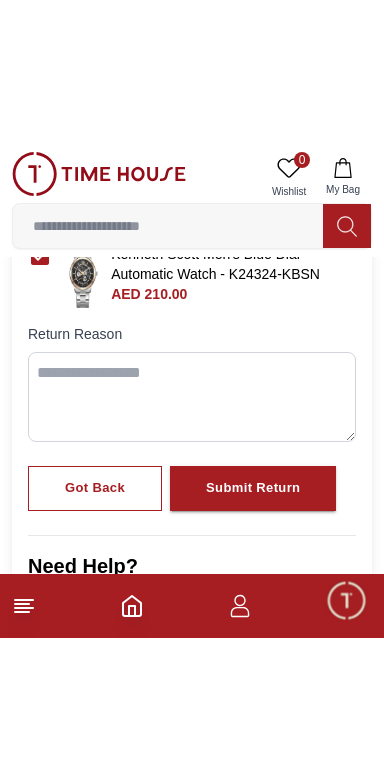 scroll, scrollTop: 232, scrollLeft: 0, axis: vertical 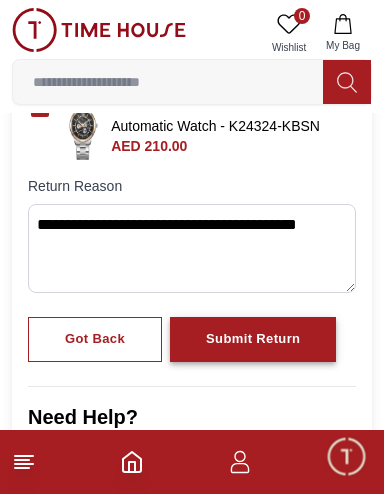 type on "**********" 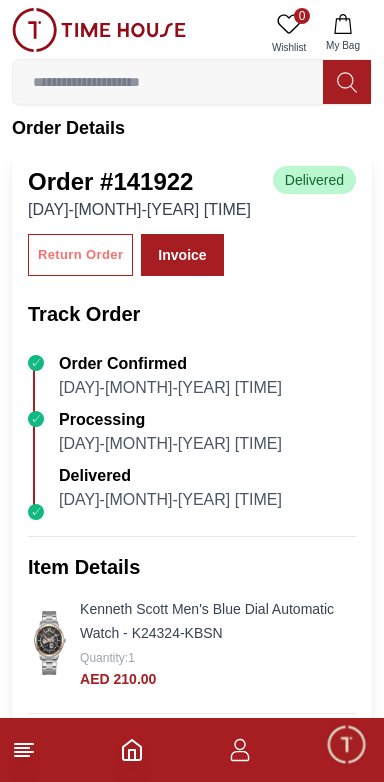 scroll, scrollTop: 17, scrollLeft: 0, axis: vertical 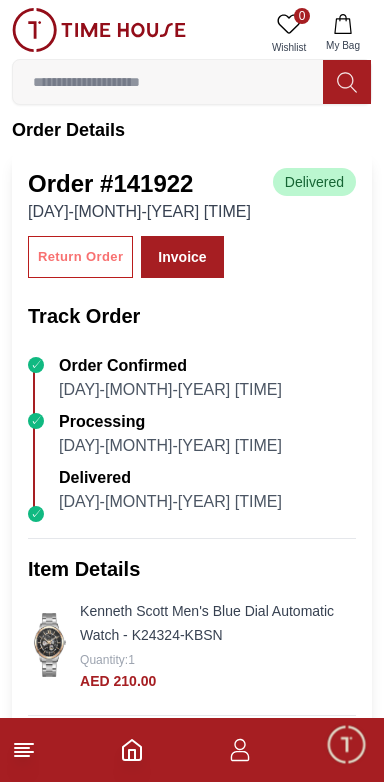 click 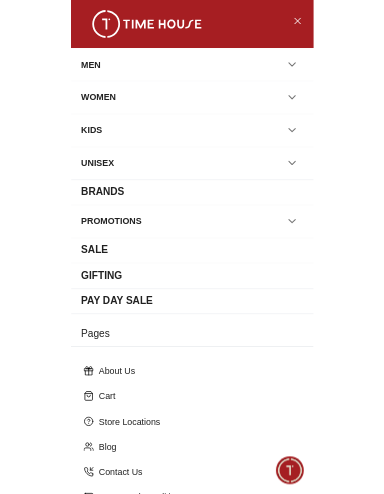 scroll, scrollTop: 0, scrollLeft: 0, axis: both 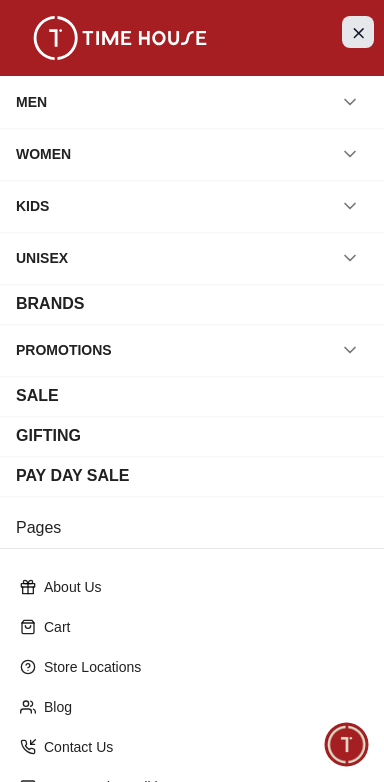 click 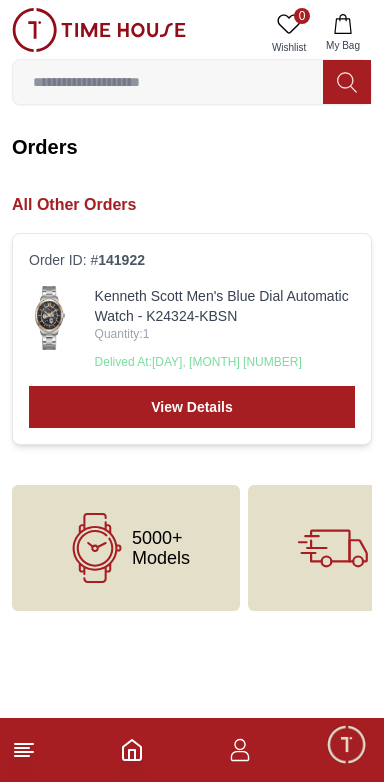 click 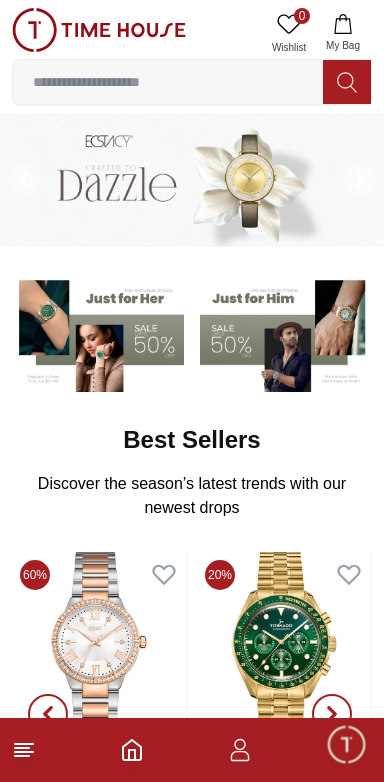click at bounding box center [168, 82] 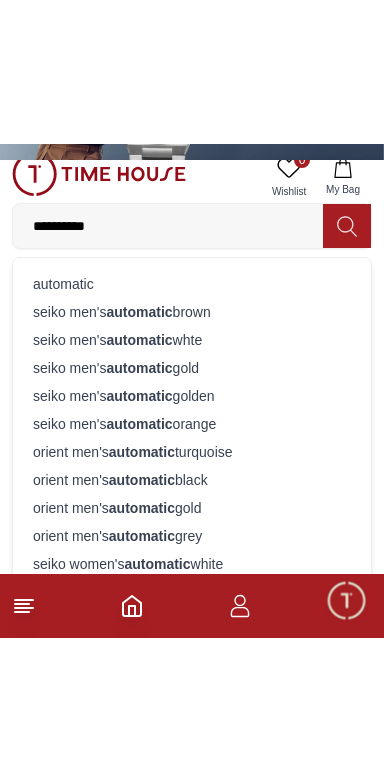 scroll, scrollTop: 231, scrollLeft: 0, axis: vertical 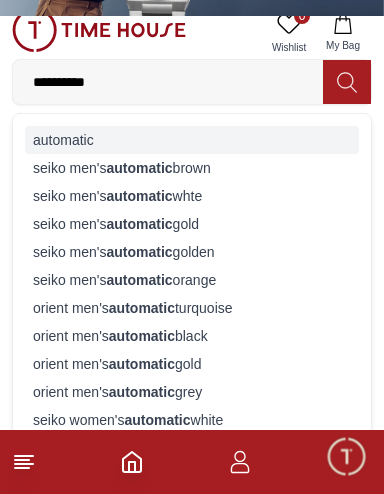 type on "*********" 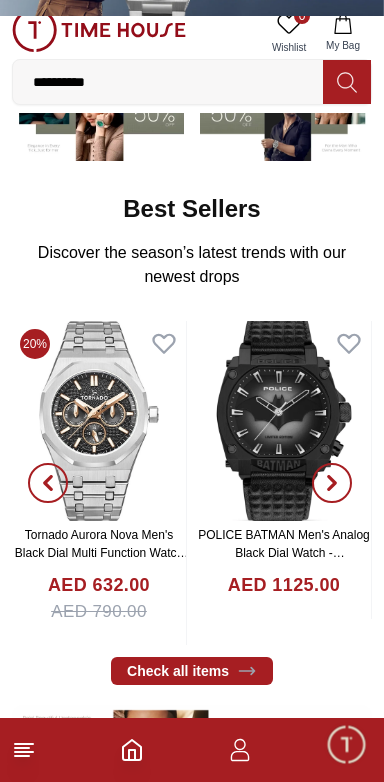 scroll, scrollTop: 0, scrollLeft: 0, axis: both 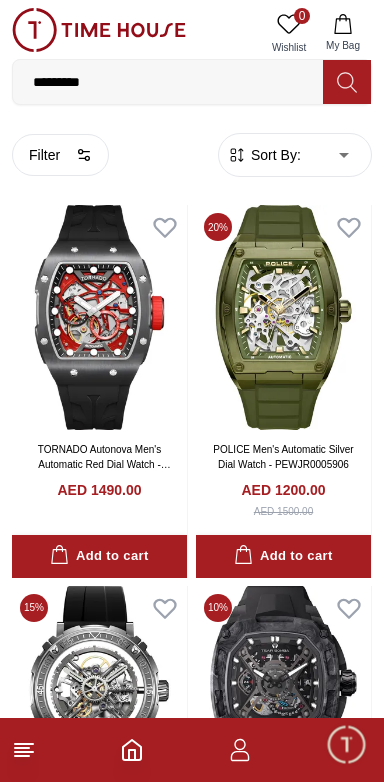 click on "Sort By:" at bounding box center [274, 155] 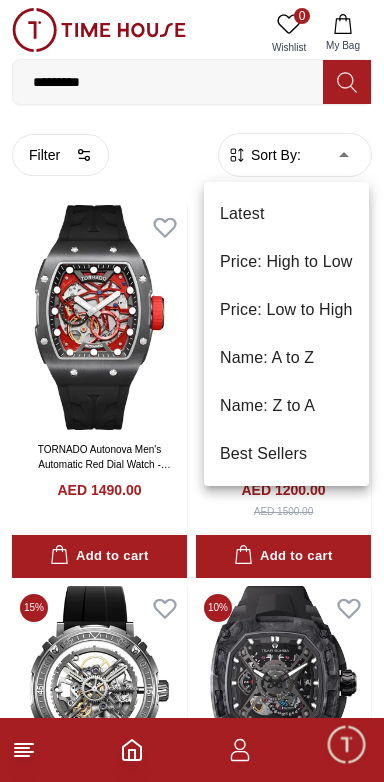 click on "Price: Low to High" at bounding box center (286, 310) 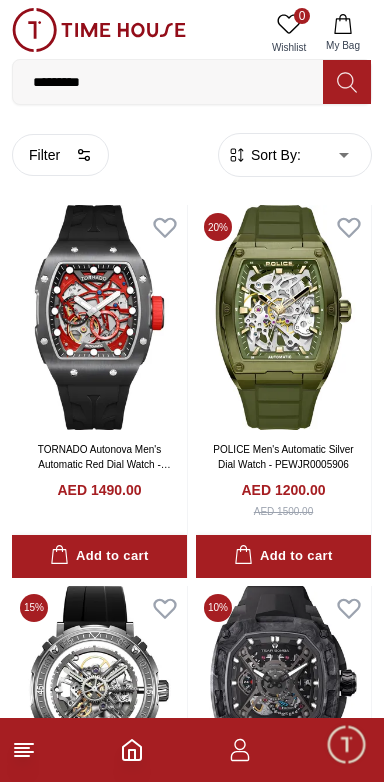 type on "*" 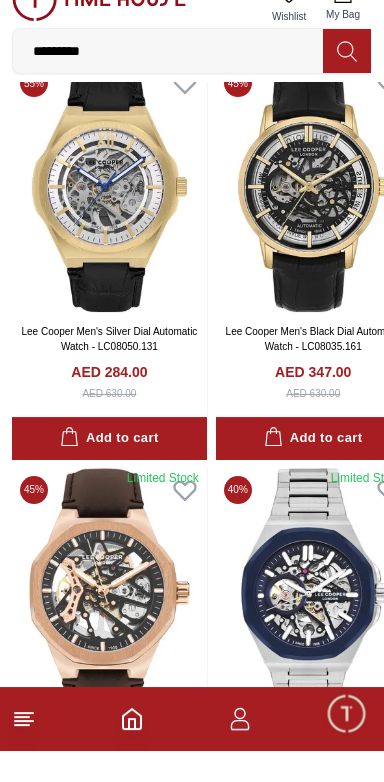 scroll, scrollTop: 2145, scrollLeft: 0, axis: vertical 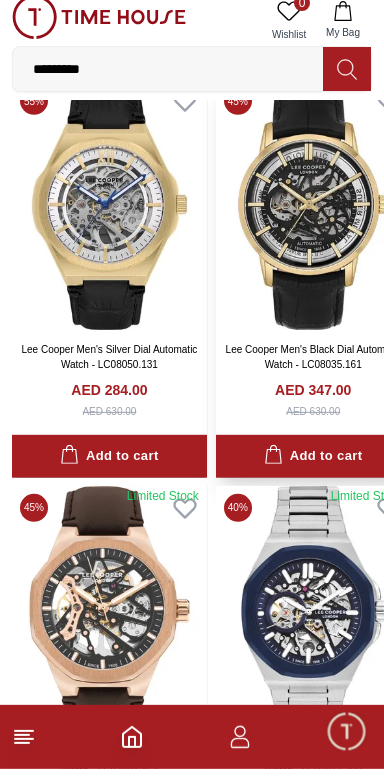 click at bounding box center (313, 217) 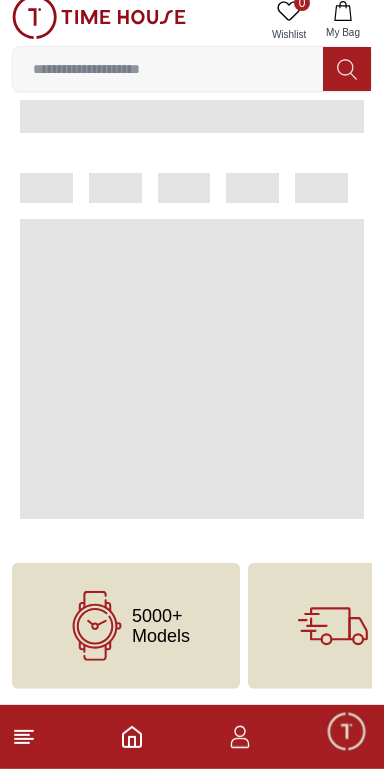 scroll, scrollTop: 0, scrollLeft: 0, axis: both 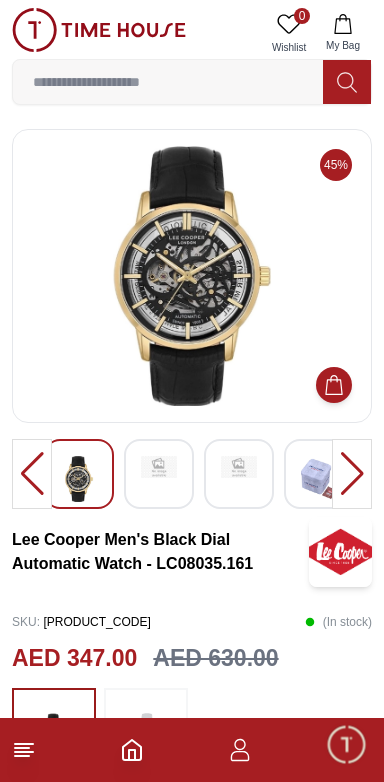 click at bounding box center [192, 276] 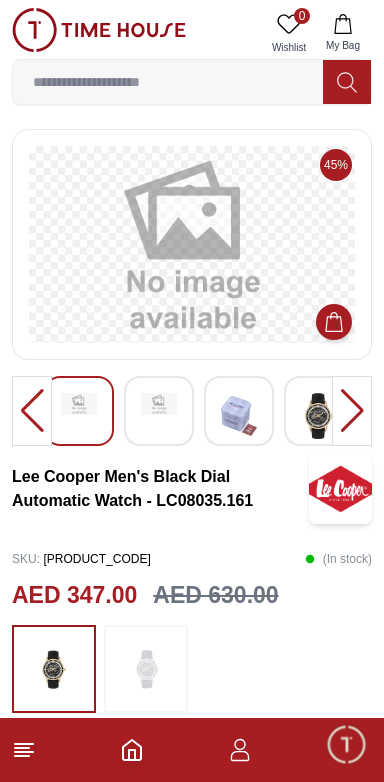 click at bounding box center [319, 416] 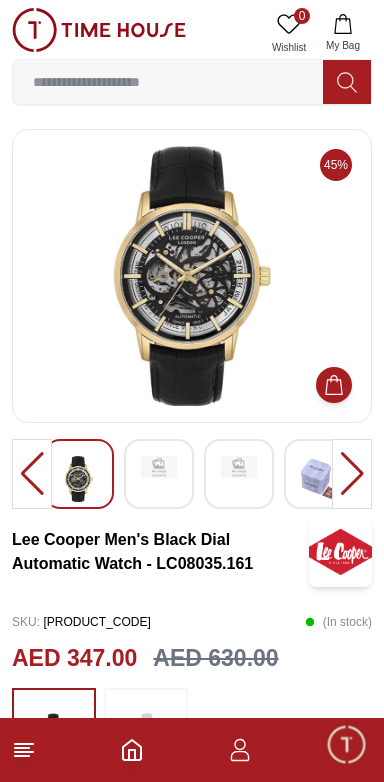 click at bounding box center [192, 276] 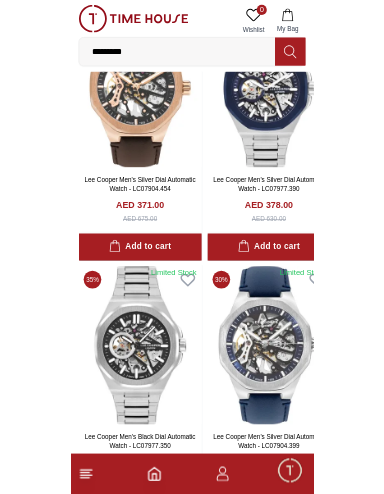 scroll, scrollTop: 2629, scrollLeft: 0, axis: vertical 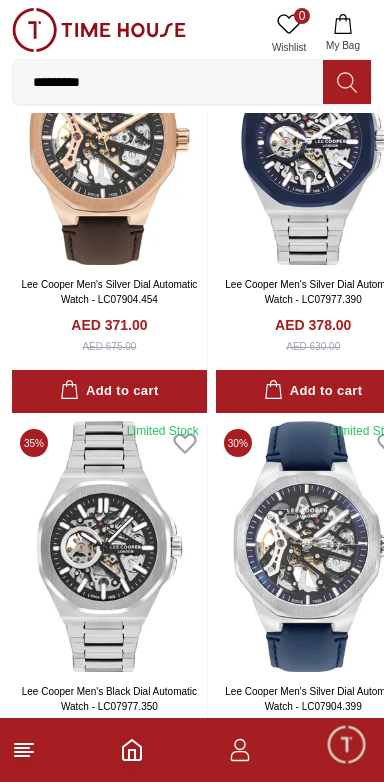 click on "*********" at bounding box center (168, 82) 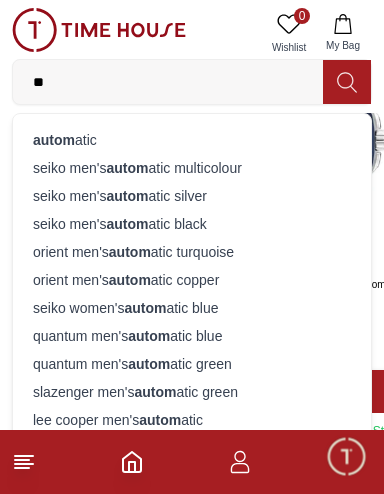 type on "*" 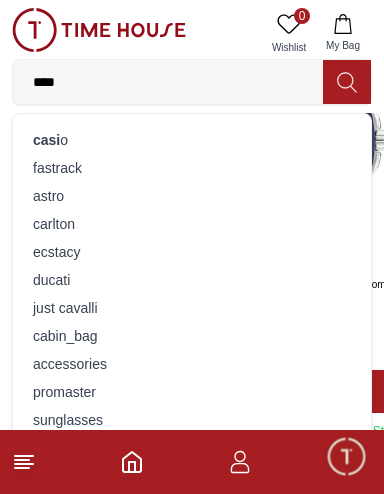 type on "*****" 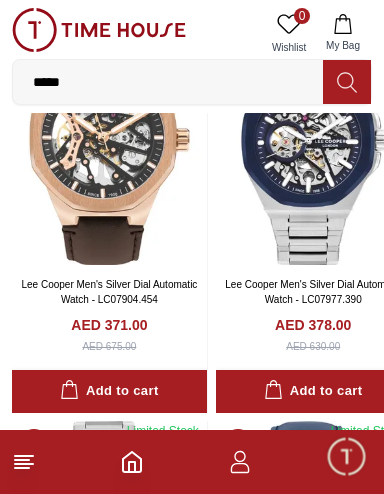type on "******" 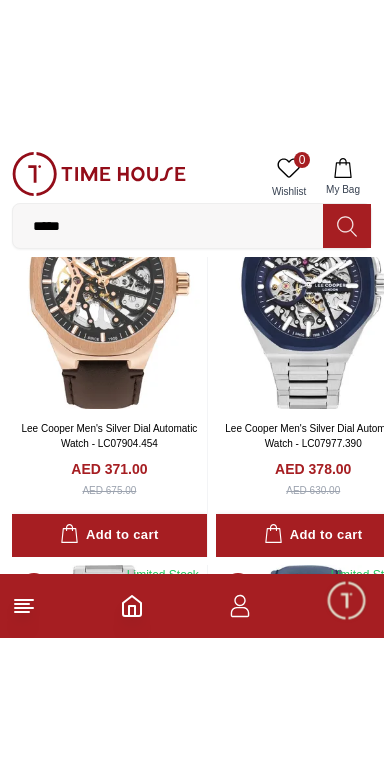 scroll, scrollTop: 0, scrollLeft: 0, axis: both 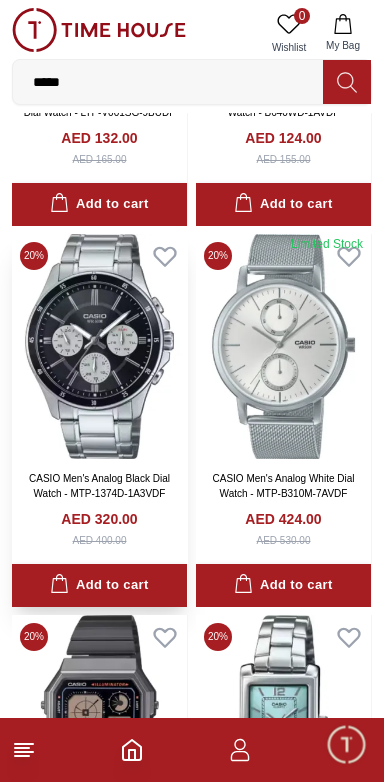 click on "CASIO Men's Analog Black Dial Watch - MTP-1374D-1A3VDF" at bounding box center (99, 486) 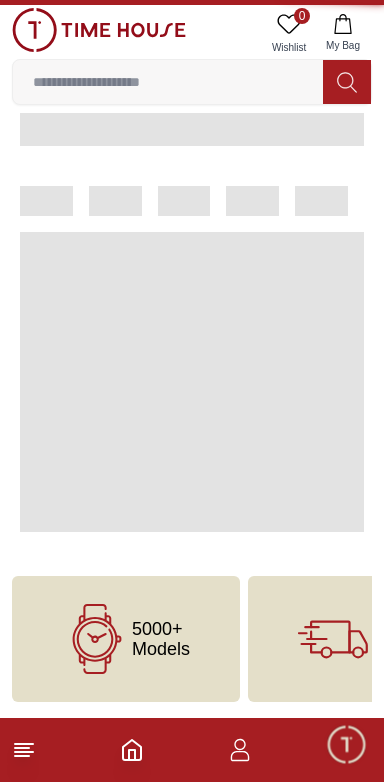 scroll, scrollTop: 0, scrollLeft: 0, axis: both 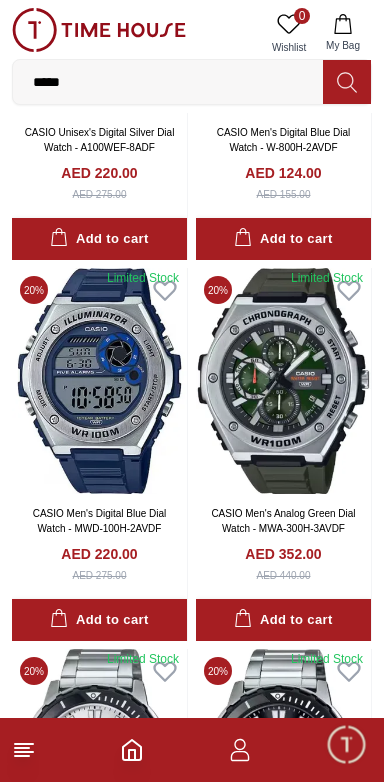 click on "*****" at bounding box center (168, 82) 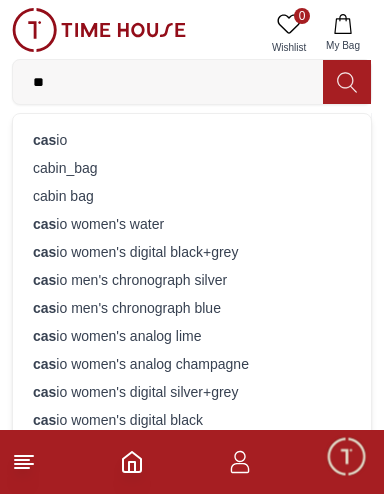type on "*" 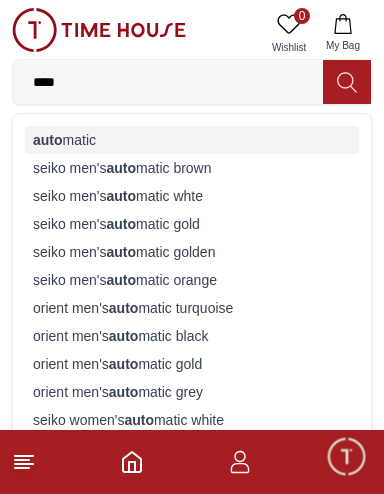 type on "****" 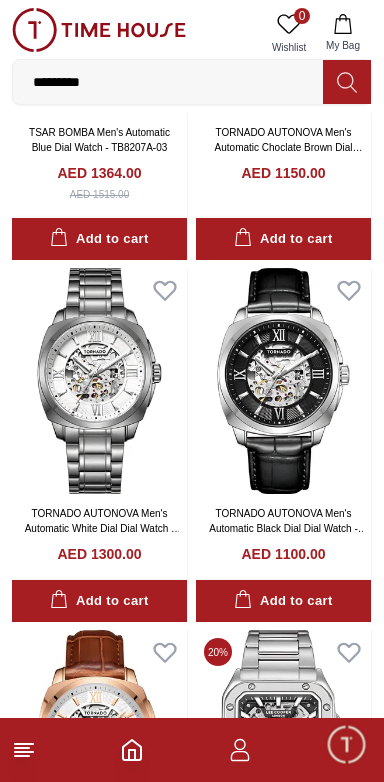 scroll, scrollTop: 0, scrollLeft: 0, axis: both 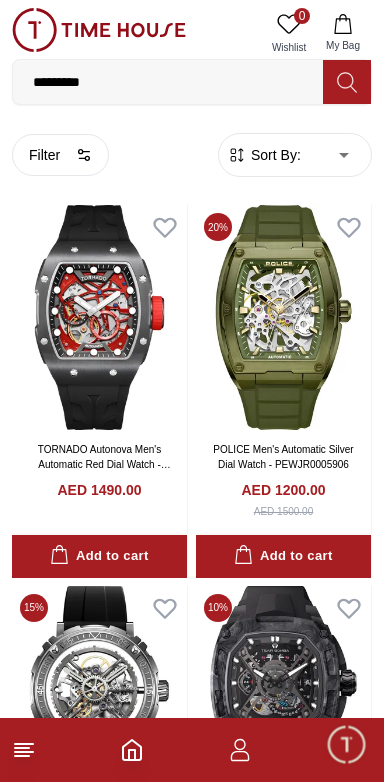 click on "Sort By:" at bounding box center (274, 155) 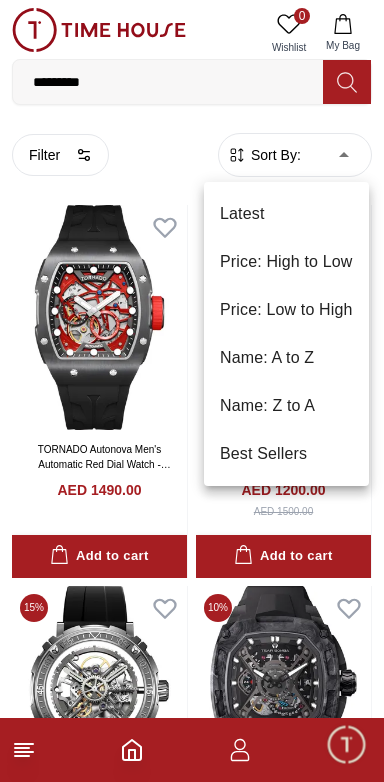 click on "Price: Low to High" at bounding box center (286, 310) 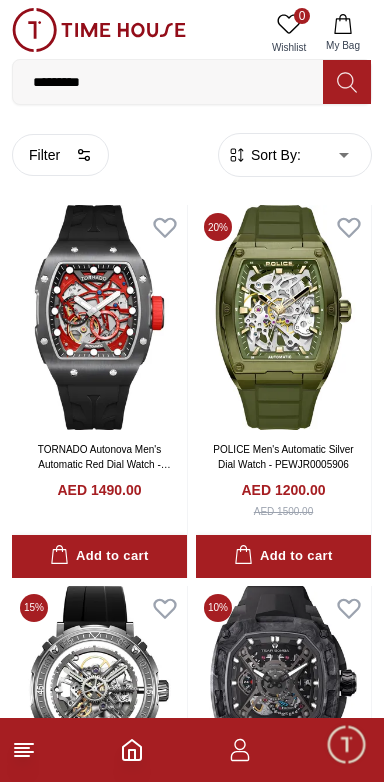 type on "*" 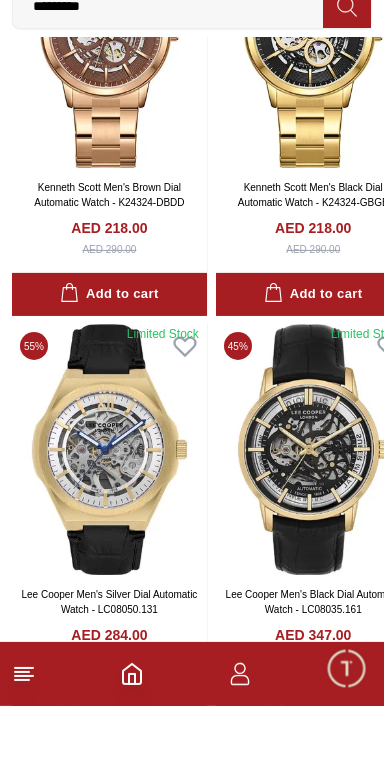 scroll, scrollTop: 1837, scrollLeft: 0, axis: vertical 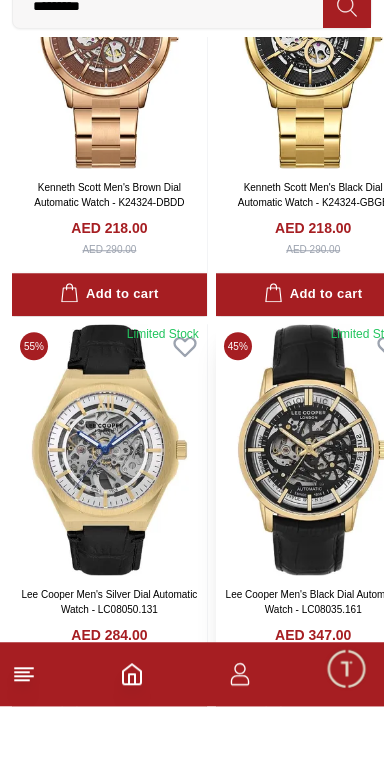 click at bounding box center [313, 525] 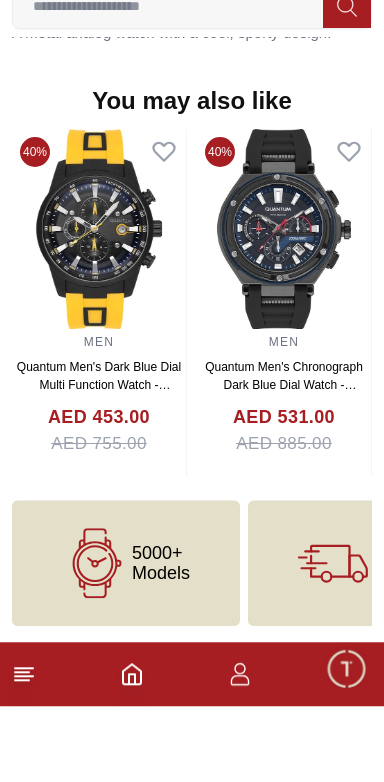 scroll, scrollTop: 0, scrollLeft: 0, axis: both 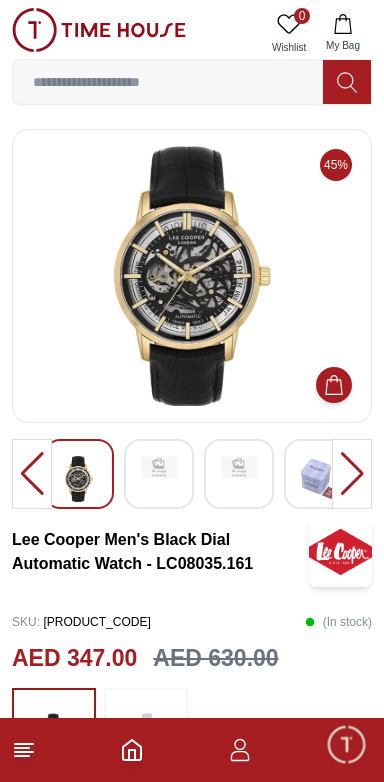 click at bounding box center [192, 276] 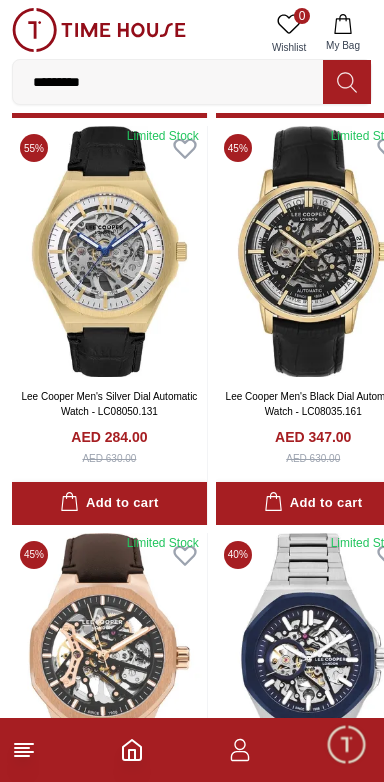 scroll, scrollTop: 2103, scrollLeft: 0, axis: vertical 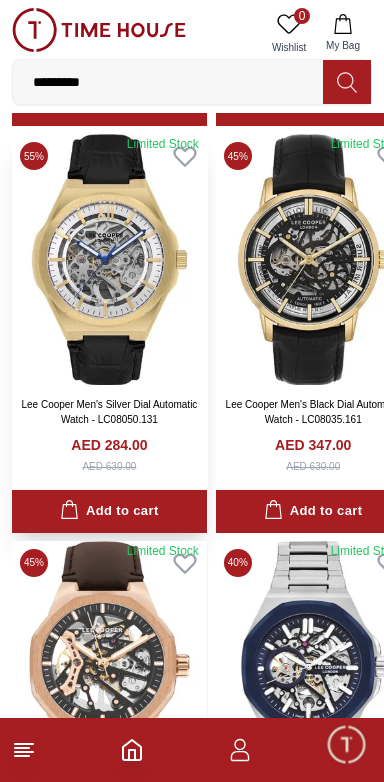 click at bounding box center (109, 259) 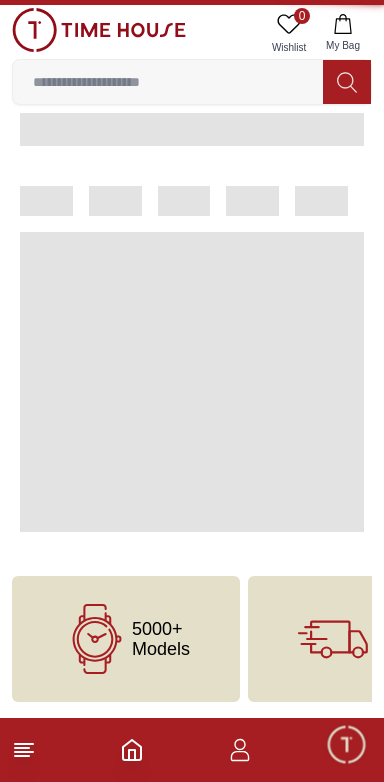 scroll, scrollTop: 0, scrollLeft: 0, axis: both 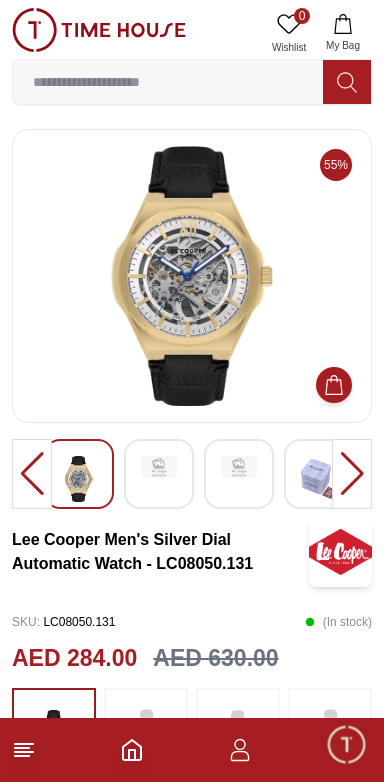 click at bounding box center [192, 276] 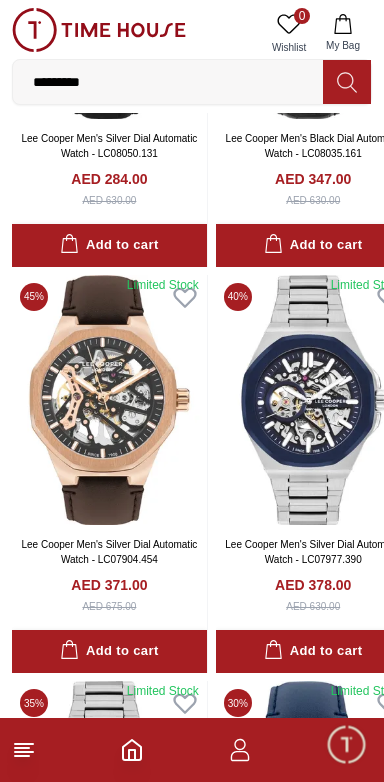 scroll, scrollTop: 2373, scrollLeft: 0, axis: vertical 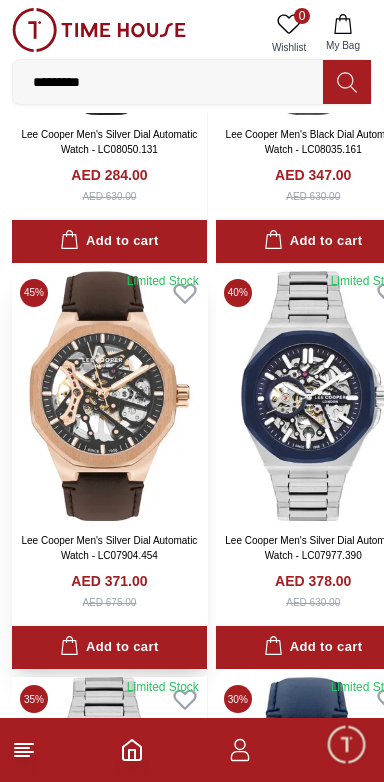 click at bounding box center [109, 396] 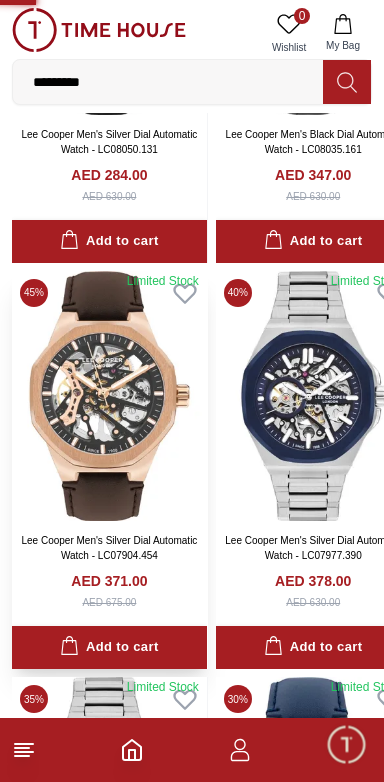 scroll, scrollTop: 0, scrollLeft: 0, axis: both 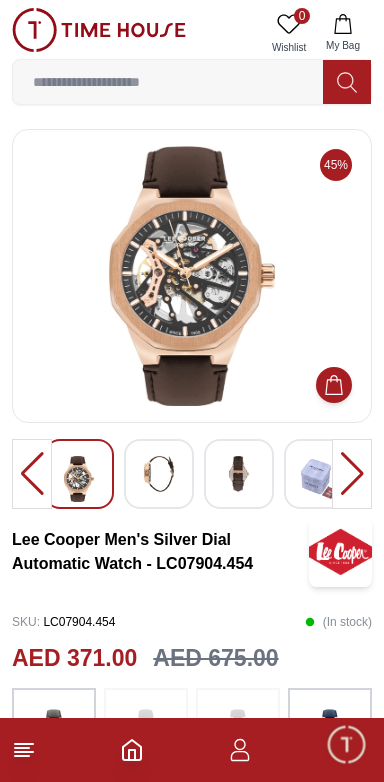 click at bounding box center (192, 276) 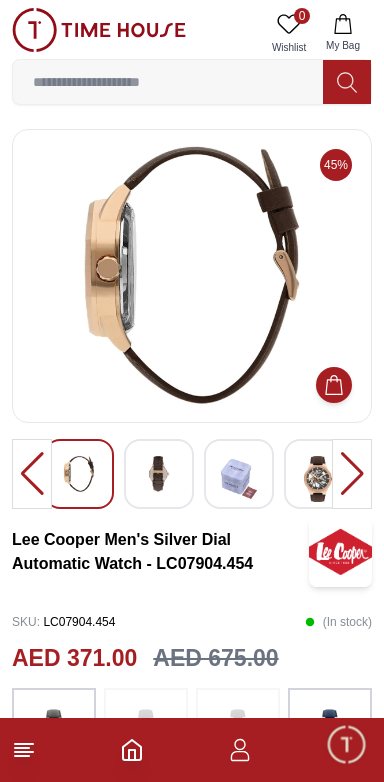 click at bounding box center (192, 276) 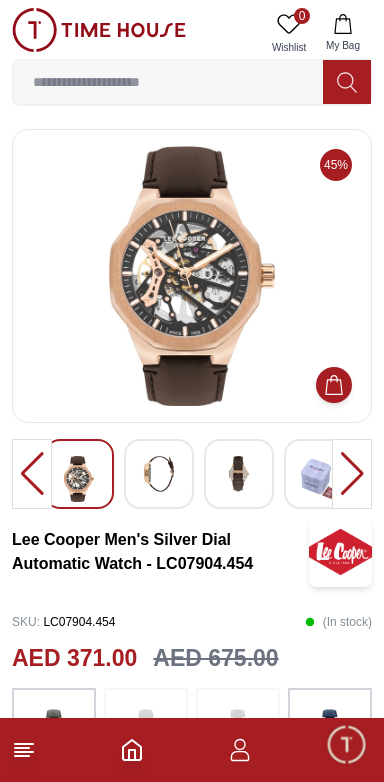 click at bounding box center [192, 276] 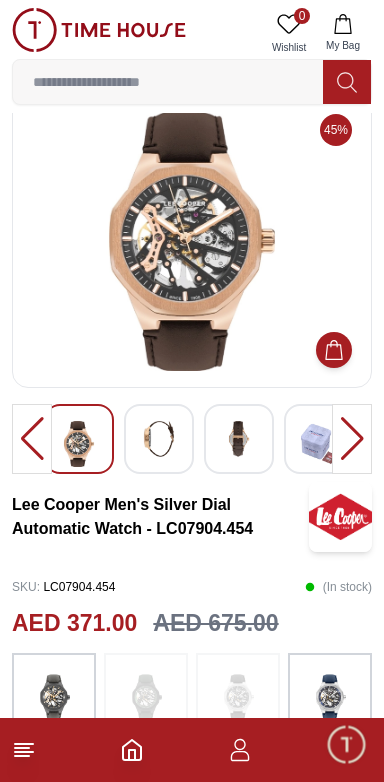 scroll, scrollTop: 0, scrollLeft: 0, axis: both 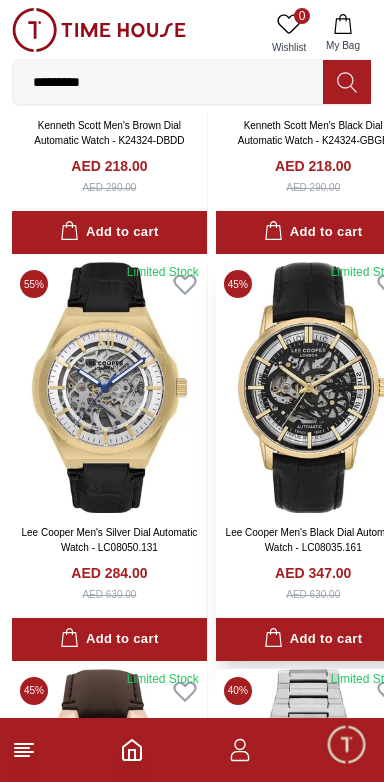 click at bounding box center [313, 387] 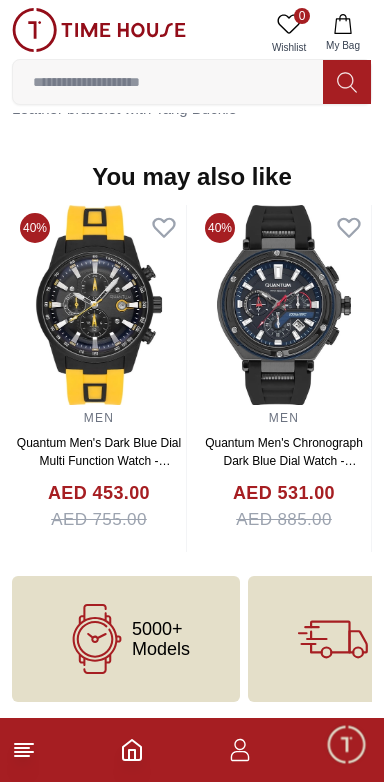 scroll, scrollTop: 0, scrollLeft: 0, axis: both 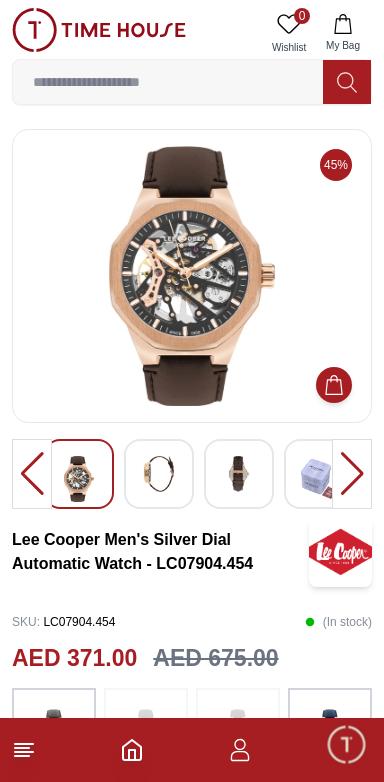 click at bounding box center (239, 474) 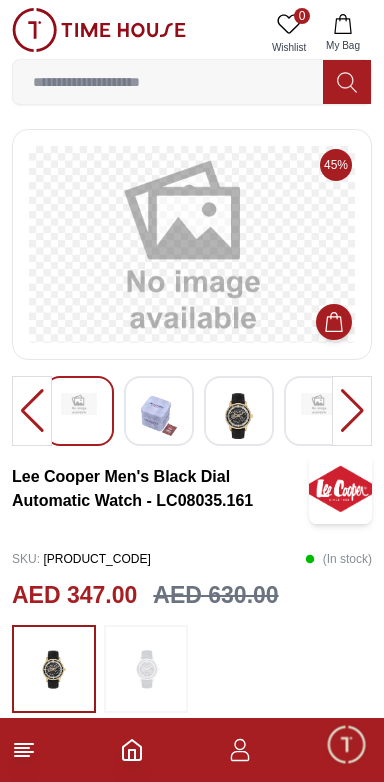 click at bounding box center (239, 416) 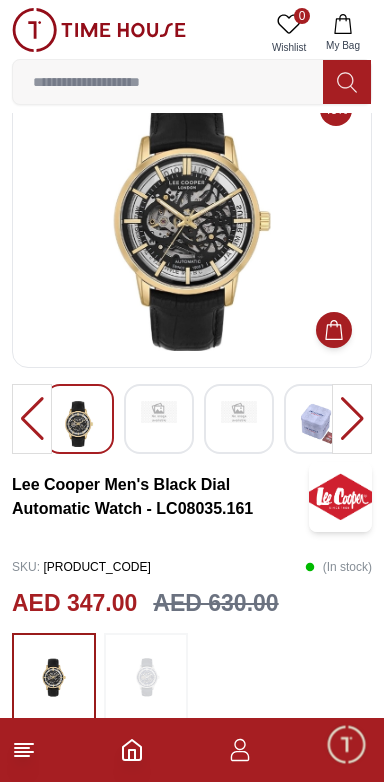 scroll, scrollTop: 0, scrollLeft: 0, axis: both 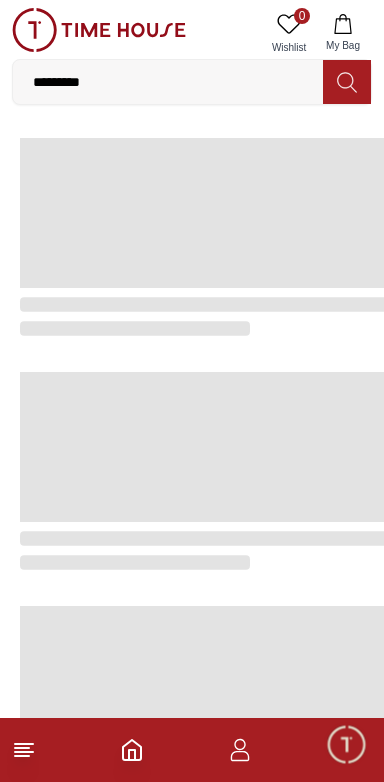 type on "******" 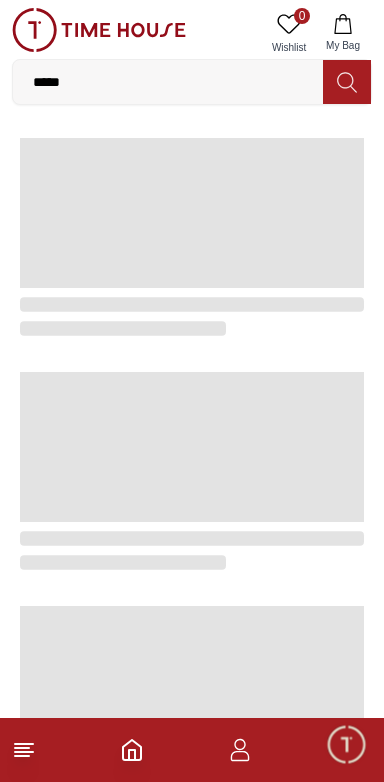 click at bounding box center (99, 30) 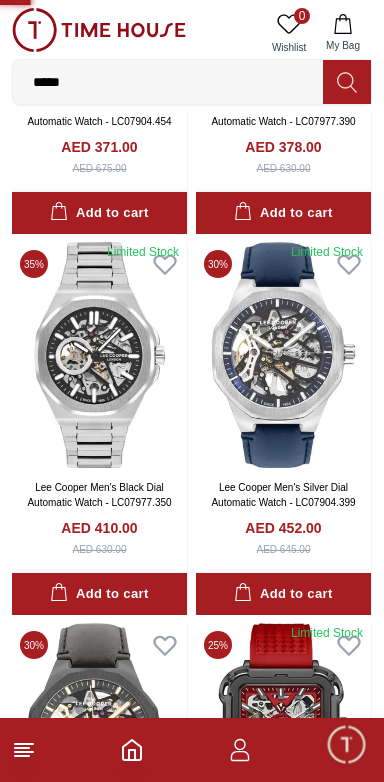 scroll, scrollTop: 2248, scrollLeft: 0, axis: vertical 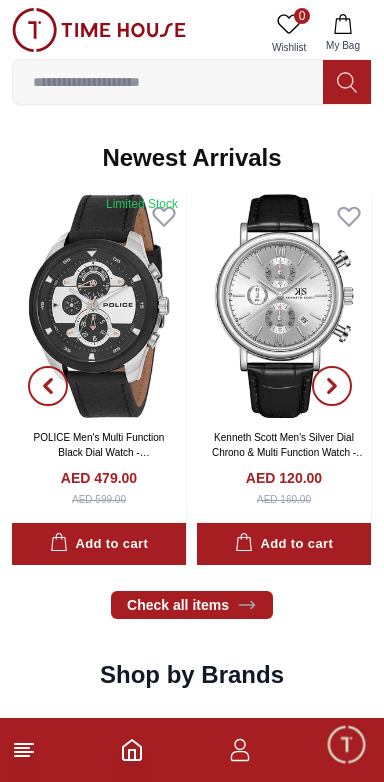 click at bounding box center (332, 386) 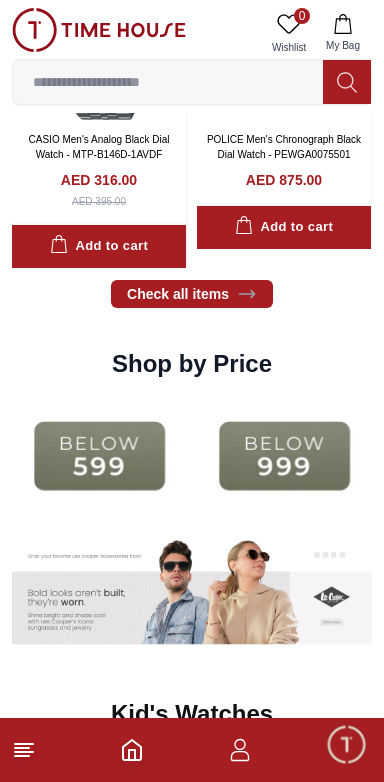 scroll, scrollTop: 2147, scrollLeft: 0, axis: vertical 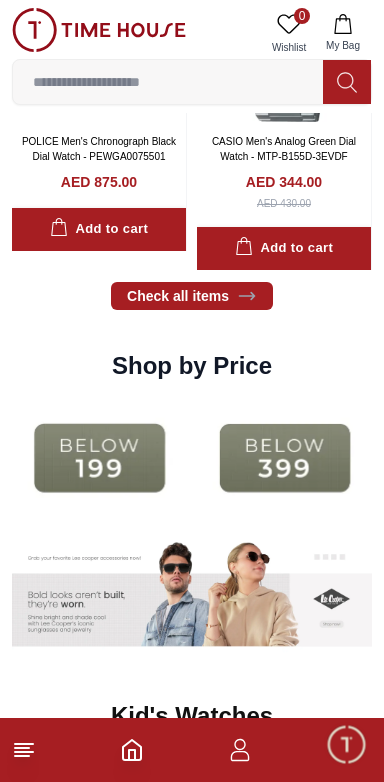 click at bounding box center (284, 458) 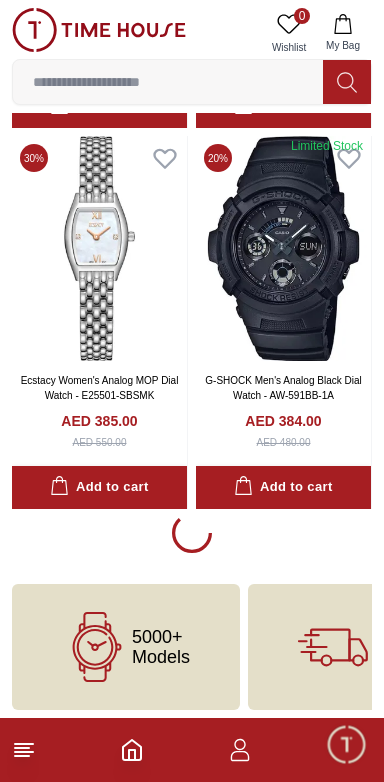 scroll, scrollTop: 3496, scrollLeft: 0, axis: vertical 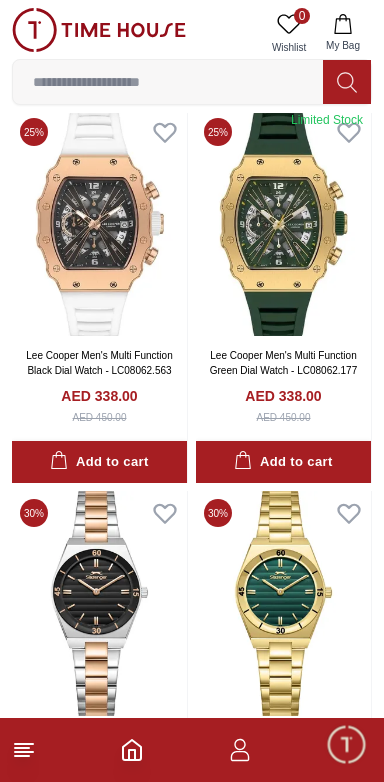 click at bounding box center [168, 82] 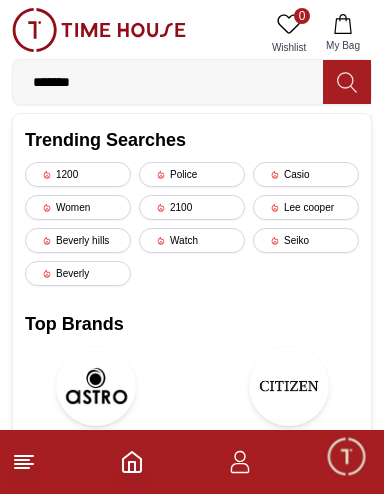 type on "******" 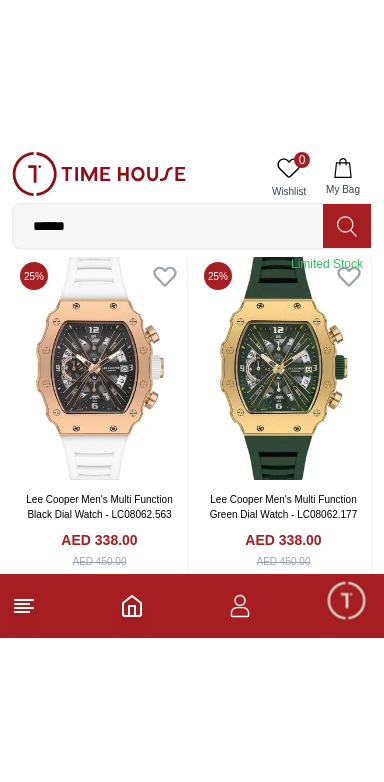 scroll, scrollTop: 0, scrollLeft: 0, axis: both 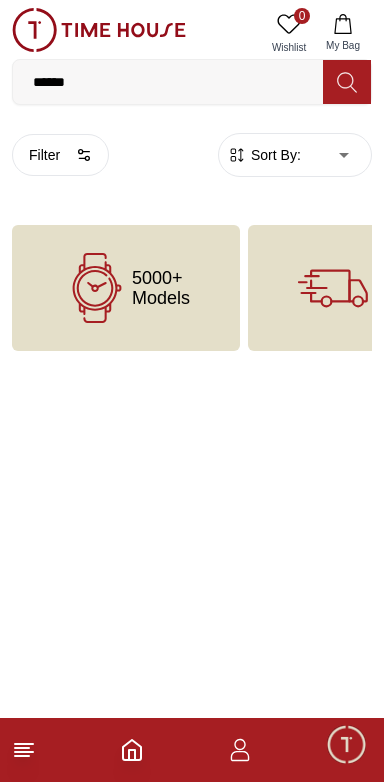 click on "******" at bounding box center [168, 82] 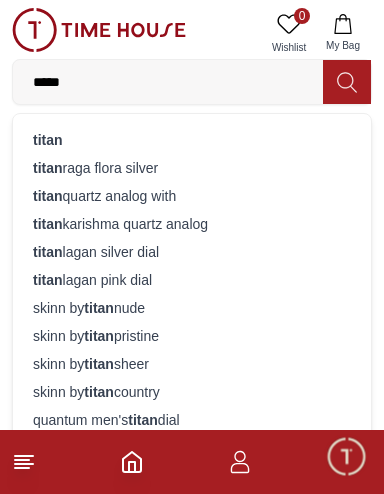 type on "*****" 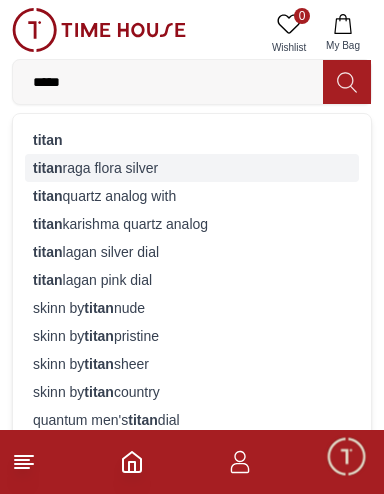 click on "titan  raga flora silver" at bounding box center (192, 168) 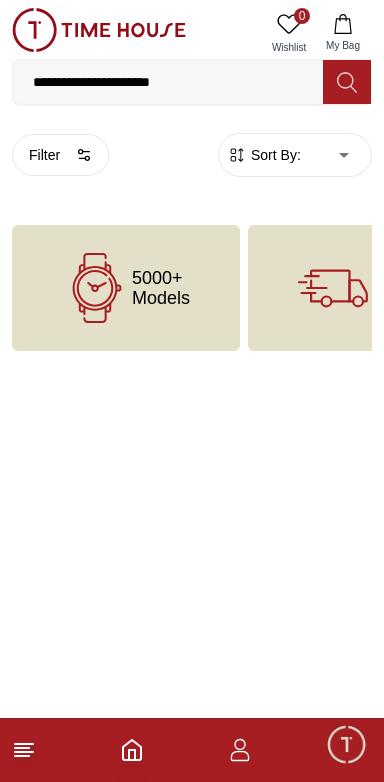 click on "**********" at bounding box center [168, 82] 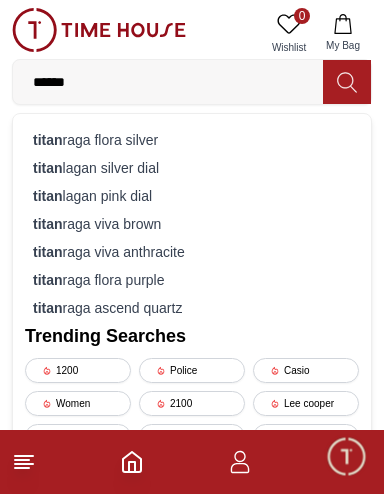 type on "*****" 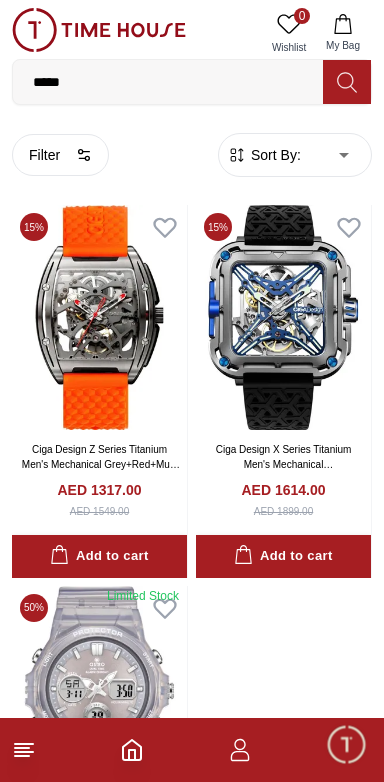 click on "Sort By:" at bounding box center (274, 155) 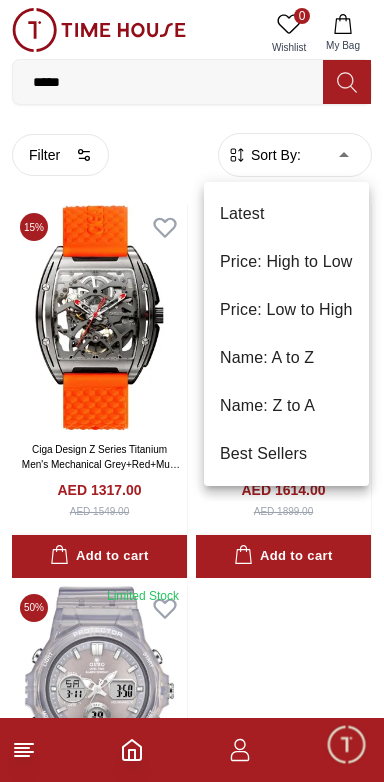 click on "Price: Low to High" at bounding box center [286, 310] 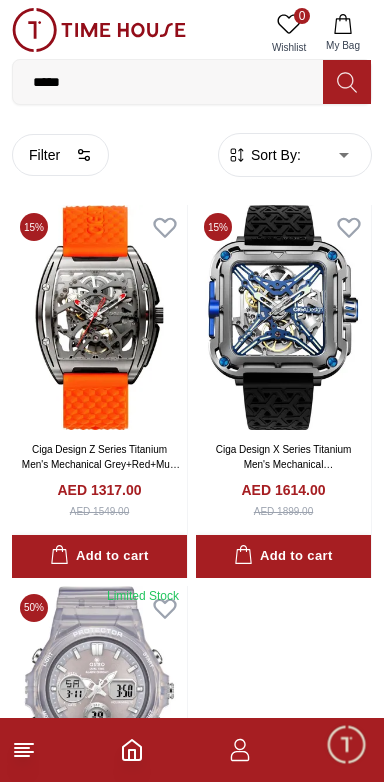 type on "*" 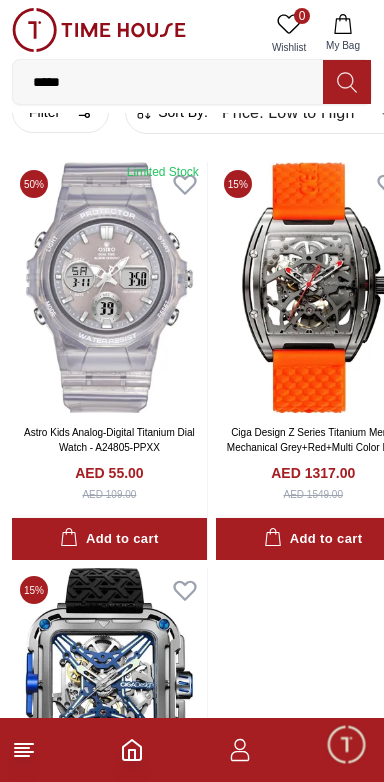 scroll, scrollTop: 0, scrollLeft: 0, axis: both 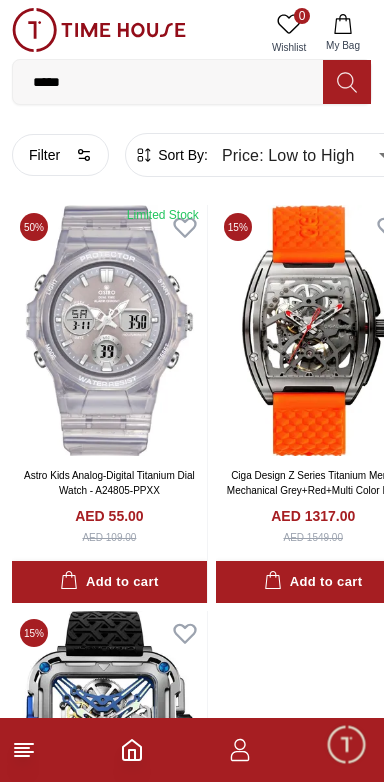 click on "*****" at bounding box center (168, 82) 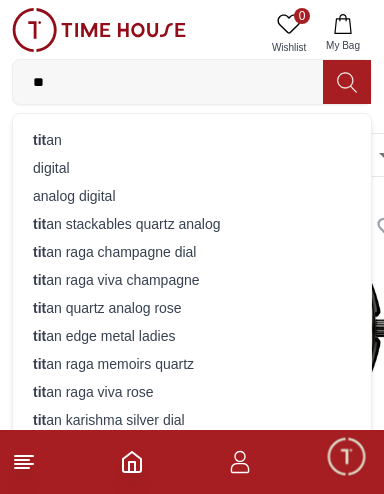 type on "*" 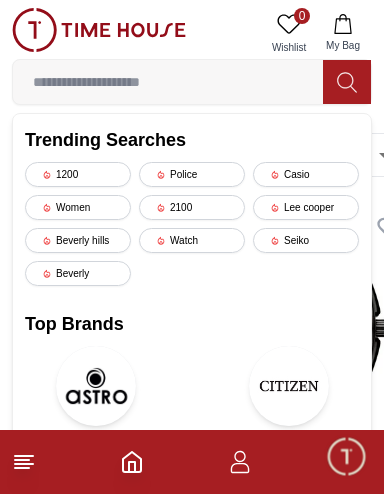 type 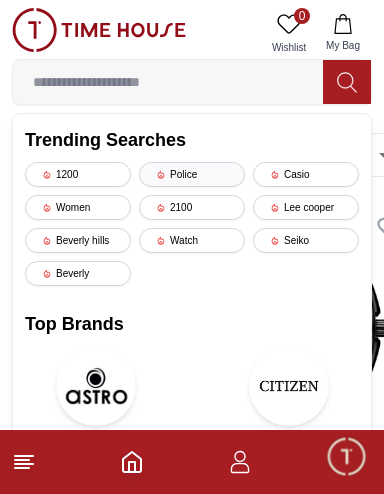 click on "Police" at bounding box center (192, 174) 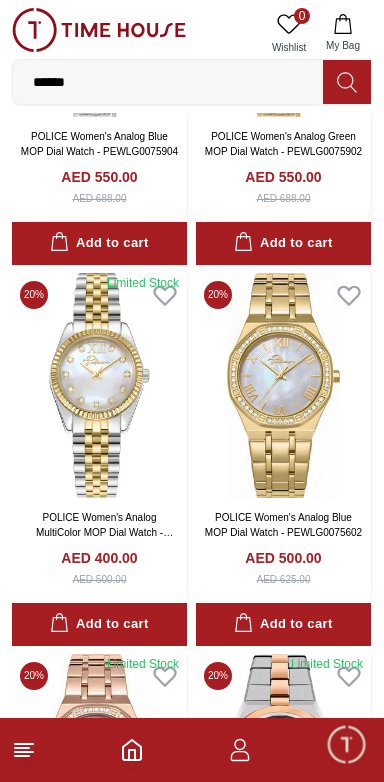 scroll, scrollTop: 0, scrollLeft: 0, axis: both 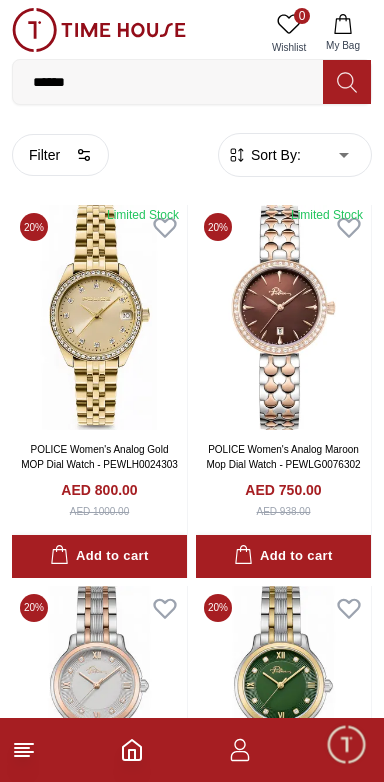 click on "100% Genuine products with International Warranty Shop From UAE | العربية |     Currency    | 0 Wishlist My Bag ****** Trending Searches 1200 Police Casio Women 2100 Lee cooper Beverly hills Watch Seiko Beverly Top Brands Quantum Carlton Astro CITIZEN Help Our Stores My Account 0 Wishlist My Bag Home    Filter By Clear Brands Lee Cooper Slazenger Kenneth Scott Astro Ecstacy Tornado CASIO CITIZEN GUESS Police Ducati G-Shock Lee Cooper Accessories Irus Idee Vogue Polaroid Color Black Green Blue Red Dark Blue Silver Silver / Black Orange Rose Gold Grey White Mop White White / Rose Gold Silver / Silver Dark Blue / Silver Silver / Gold Silver / Rose Gold Black / Black Black / Silver Black / Rose Gold Gold Yellow Dark Green Brown White / Silver Light Blue Black /Rose Gold Black /Grey Black /Red Black /Black Black / Rose Gold / Black Rose Gold / Black Rose Gold / Black / Black White Mop / Silver Blue / Rose Gold Pink Green /Silver Purple Silver Silver Silver / Blue Black  / Rose Gold Green / Green" at bounding box center [192, 2103] 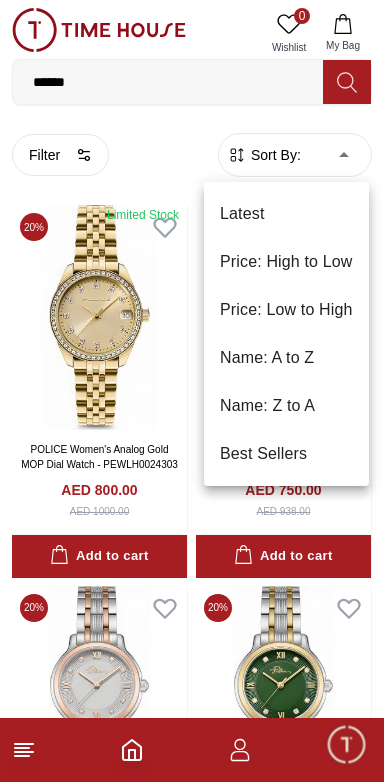 click on "Price: Low to High" at bounding box center [286, 310] 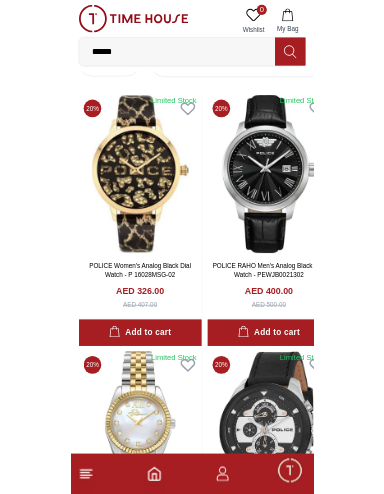 scroll, scrollTop: 0, scrollLeft: 0, axis: both 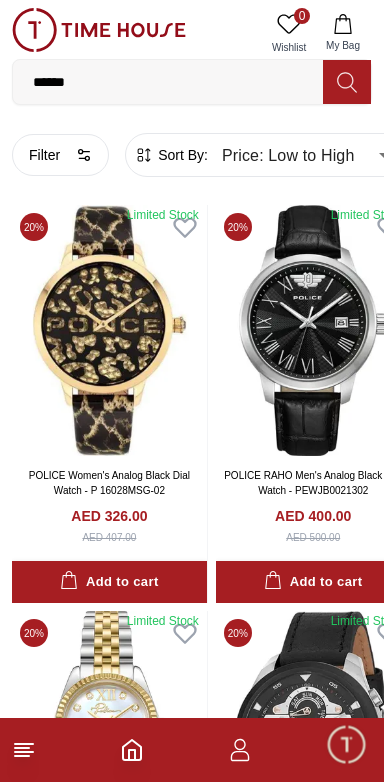 click on "******" at bounding box center [168, 82] 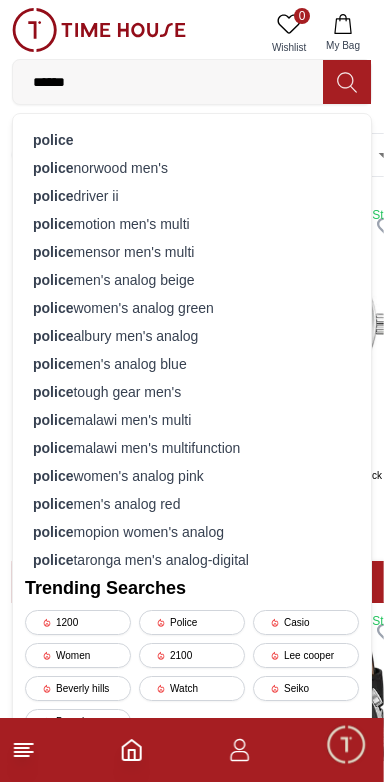 type on "******" 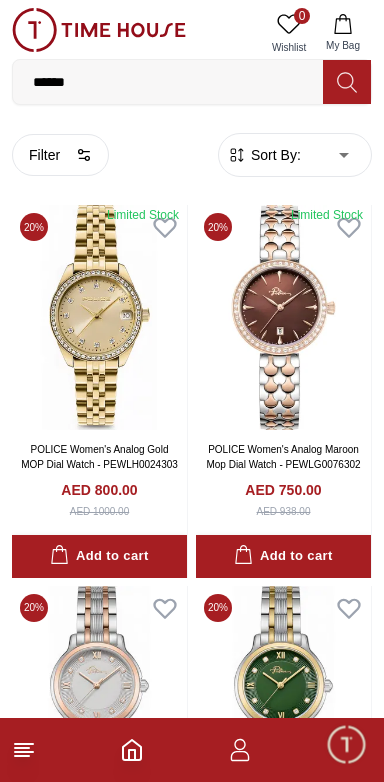 click on "******" at bounding box center [168, 82] 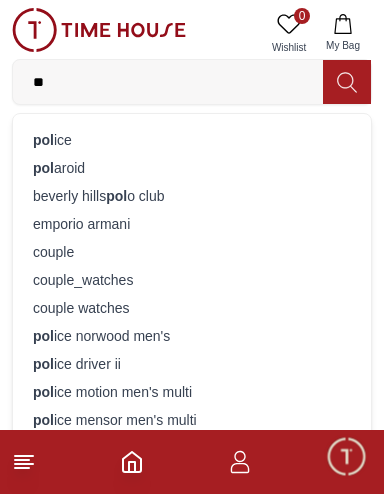 type on "*" 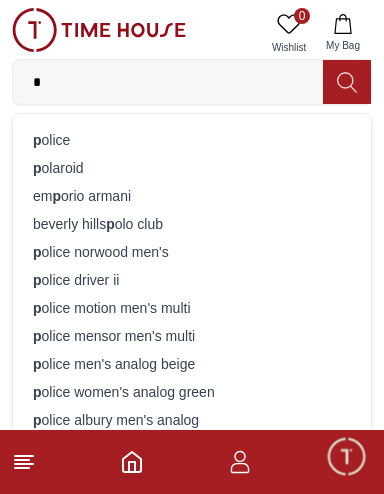 type 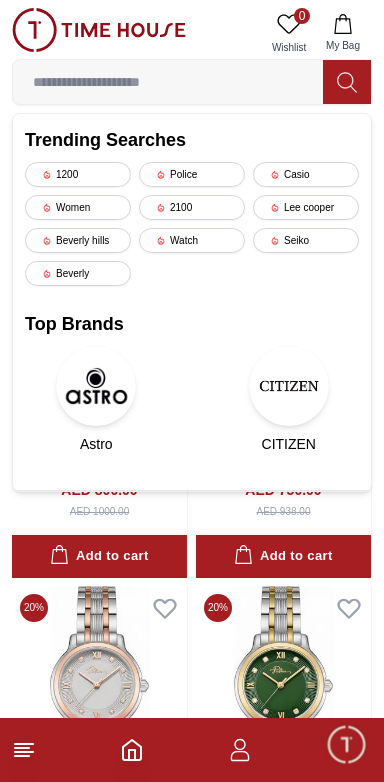 type on "*" 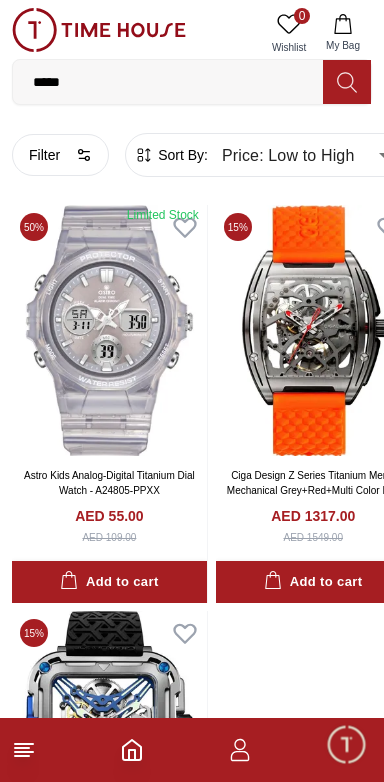 click on "*****" at bounding box center [168, 82] 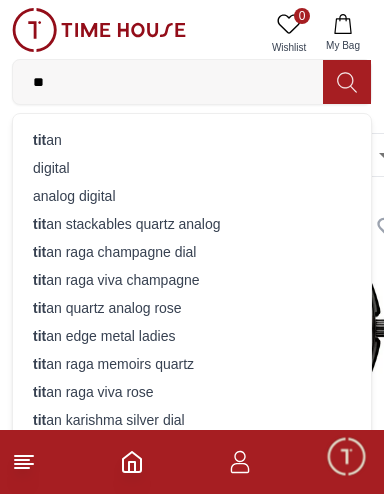 type on "*" 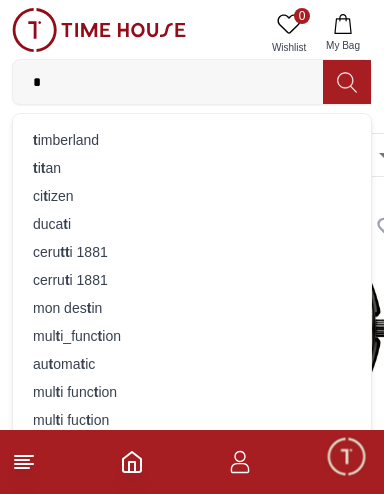 type 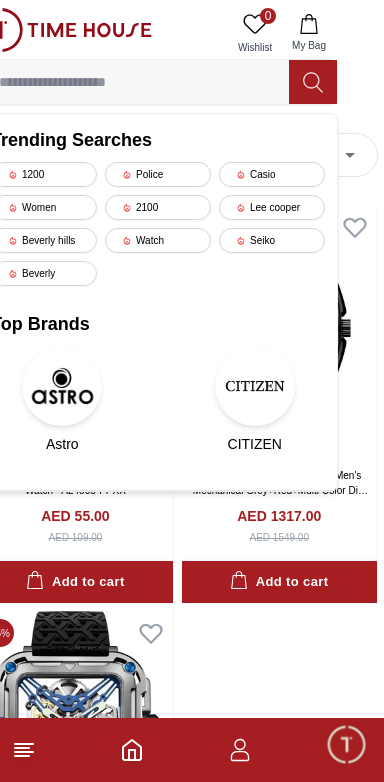 scroll, scrollTop: 0, scrollLeft: 0, axis: both 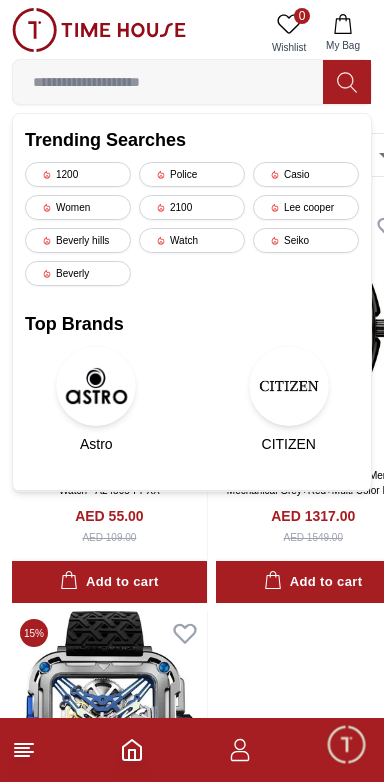 type on "******" 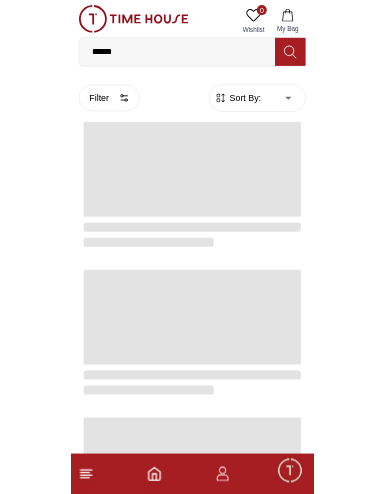 scroll, scrollTop: 3376, scrollLeft: 0, axis: vertical 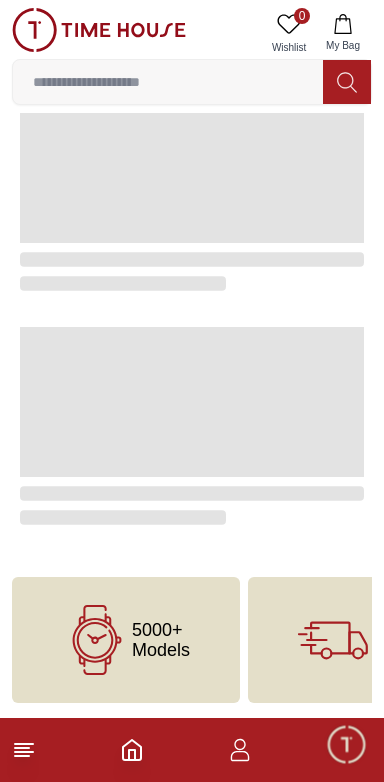 click at bounding box center (168, 82) 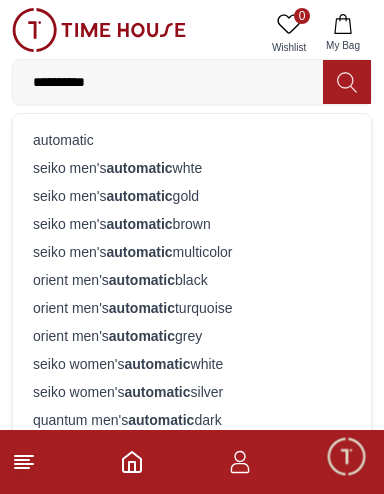 type on "*********" 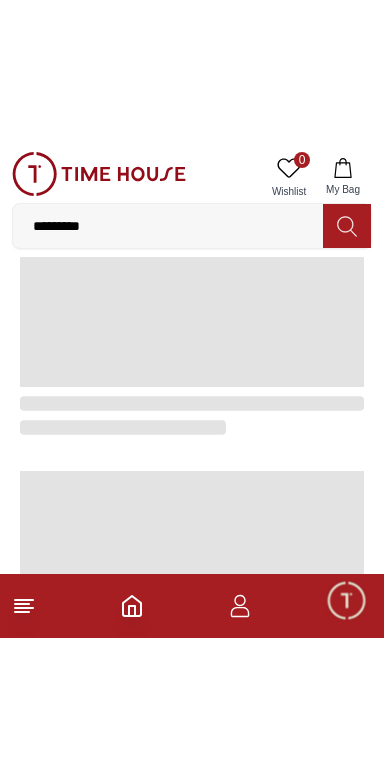 scroll, scrollTop: 0, scrollLeft: 0, axis: both 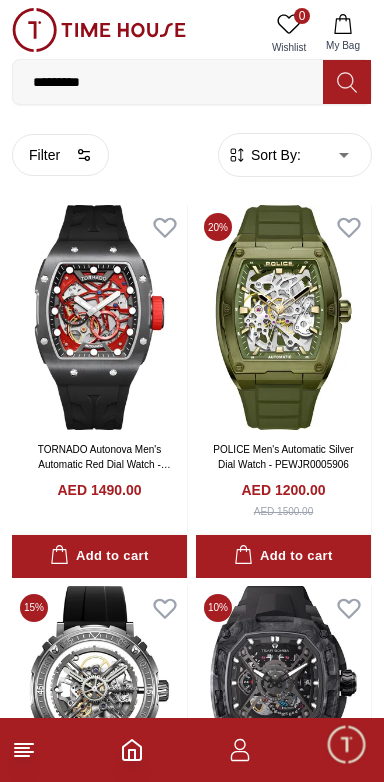 click on "Sort By:" at bounding box center [274, 155] 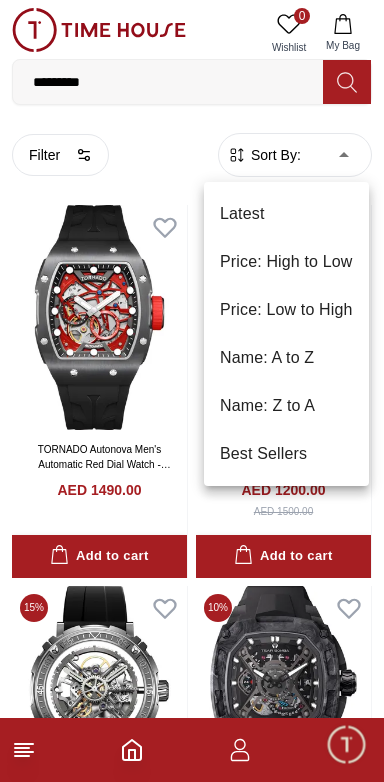 click on "Price: Low to High" at bounding box center [286, 310] 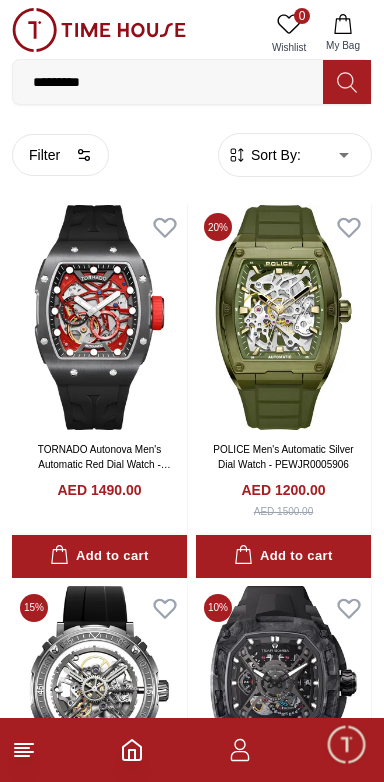 type on "*" 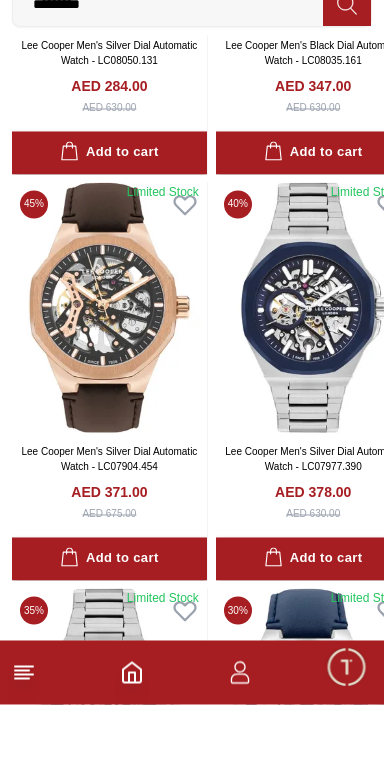 scroll, scrollTop: 2391, scrollLeft: 0, axis: vertical 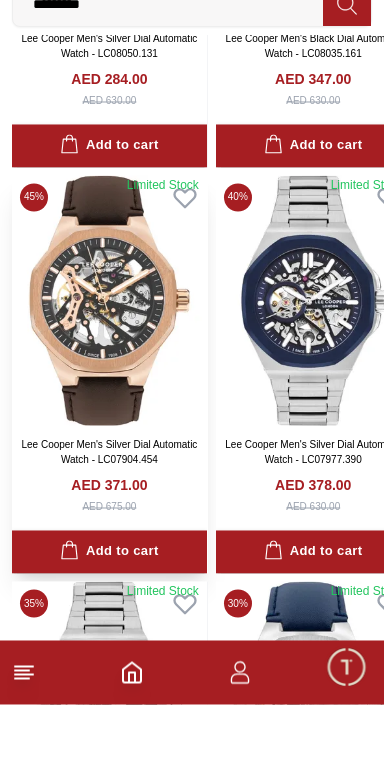 click at bounding box center (109, 378) 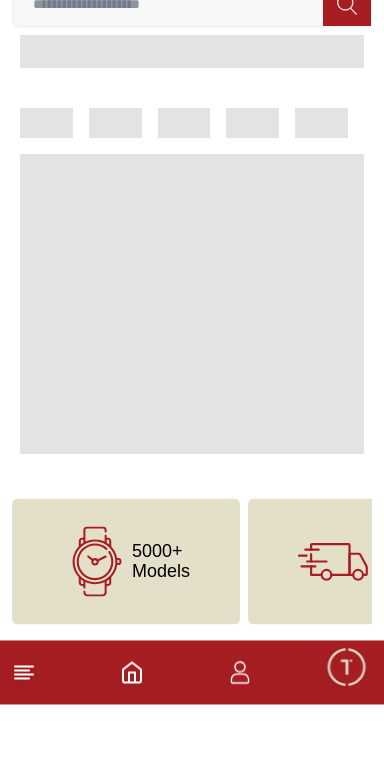 scroll, scrollTop: 0, scrollLeft: 0, axis: both 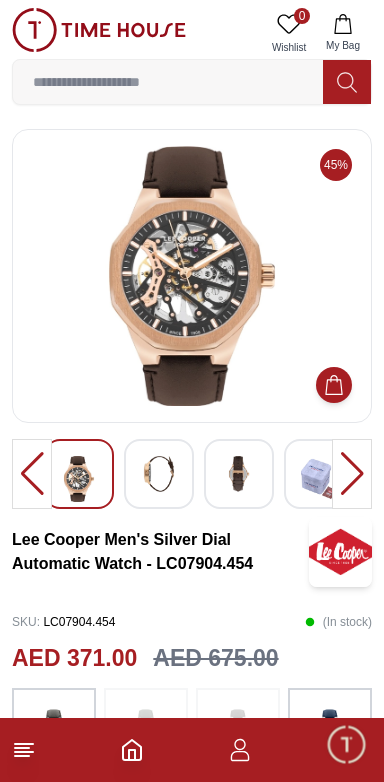 click at bounding box center [192, 276] 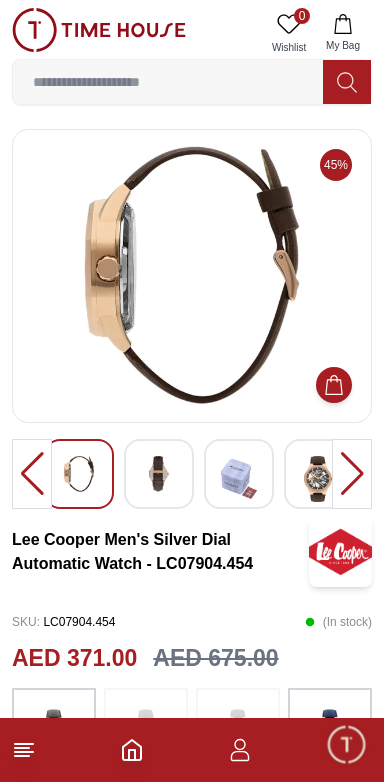 click at bounding box center (159, 474) 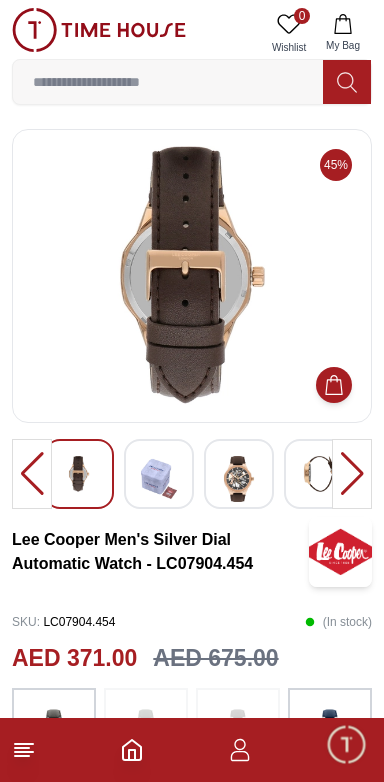 click at bounding box center [239, 479] 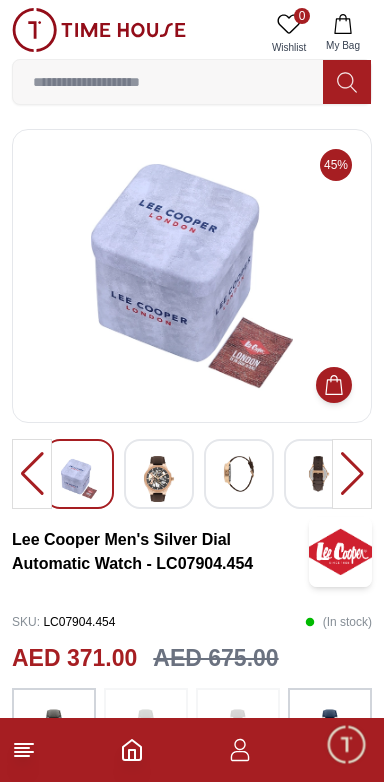 click at bounding box center [159, 479] 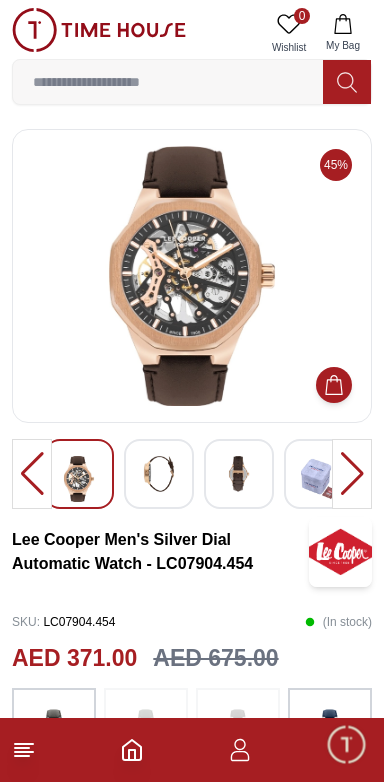 scroll, scrollTop: 0, scrollLeft: 0, axis: both 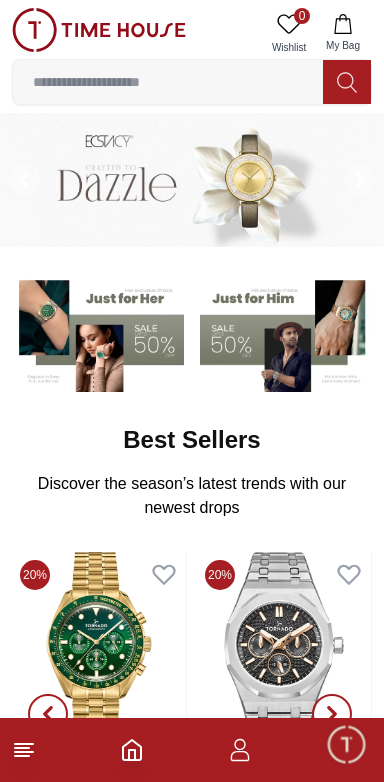 click at bounding box center (286, 333) 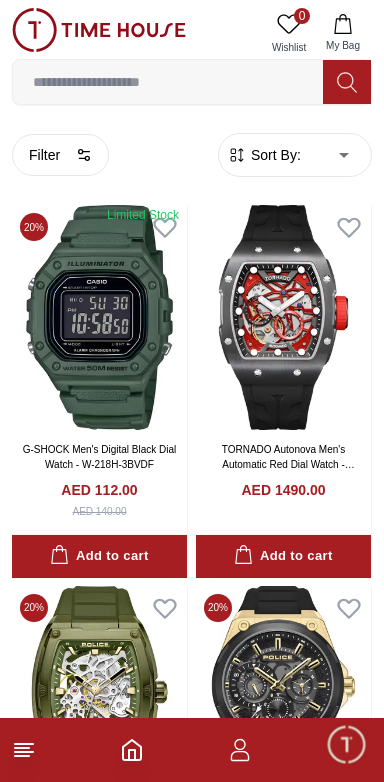 click on "Sort By:" at bounding box center [274, 155] 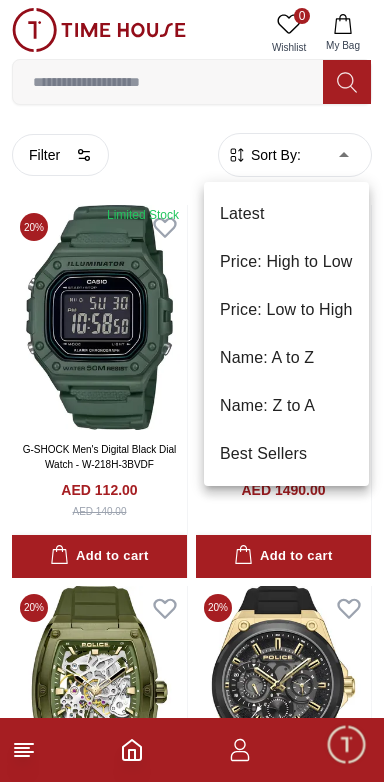 click on "Price: Low to High" at bounding box center (286, 310) 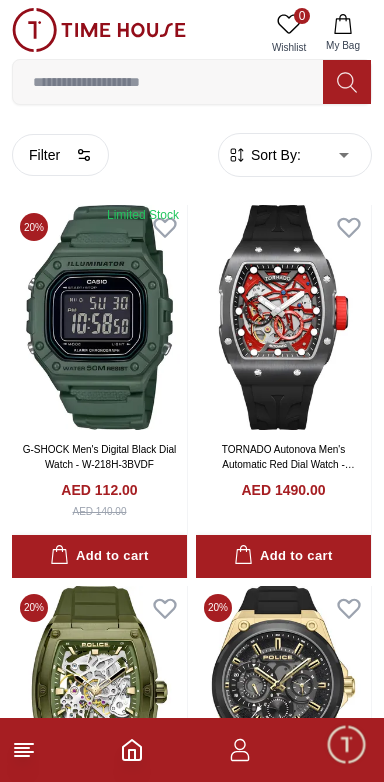 type on "*" 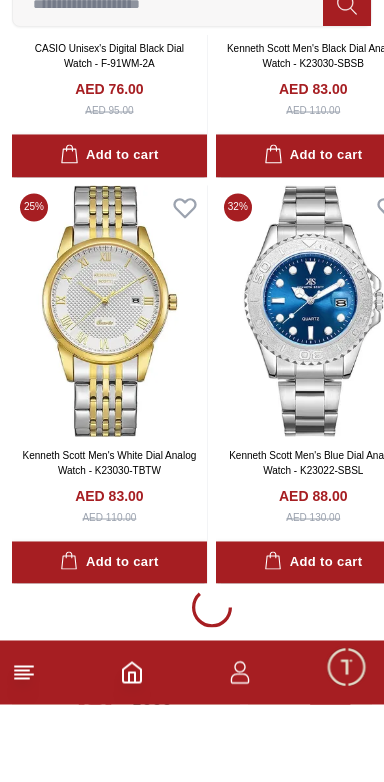 scroll, scrollTop: 3674, scrollLeft: 0, axis: vertical 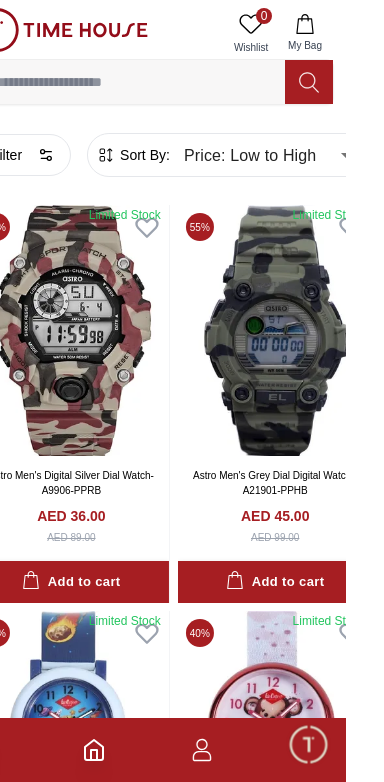 click on "100% Genuine products with International Warranty Shop From [COUNTRY] | العربية |     Currency    | 0 Wishlist My Bag Help Our Stores My Account 0 Wishlist My Bag Home    Filter By Clear Brands Quantum Lee Cooper Slazenger Kenneth Scott Astro Ecstacy Tornado CASIO CITIZEN GUESS ORIENT Police Ducati CERRUTI 1881 G-Shock Tsar Bomba Ciga Design Color Black Green Blue Red Dark Blue Silver Silver / Black Orange Rose Gold Grey White White / Rose Gold Silver / Silver Dark Blue / Silver Silver / Gold Silver / Rose Gold Black / Black Black / Silver Black / Rose Gold Gold Yellow Brown White / Silver Light Blue Black /Rose Gold Black /Grey Black /Red Black /Black Black / Rose Gold / Black Rose Gold / Black Rose Gold / Black / Black Pink Green /Silver Purple Silver Silver Silver / Blue Green / Green Blue / Black Blue / Blue Titanum Navy Blue Military Green Blue / Silver Champagne White / Gold White / Gold  Black  Ivory Green / Silver Blue  Army Green Camouflage Silver / White / Rose Gold Black / Blue Clasp 1" at bounding box center [192, 14447] 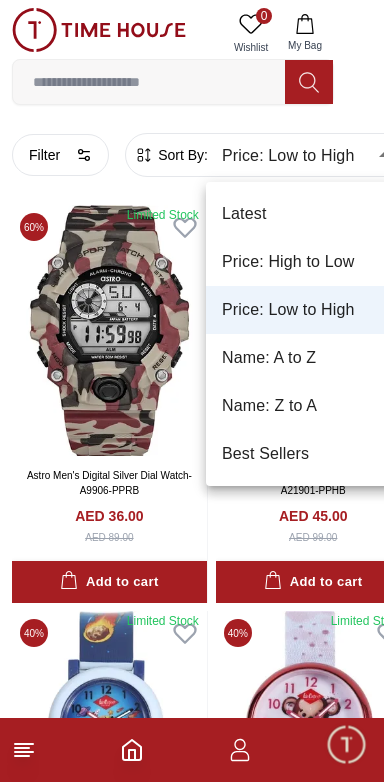 click at bounding box center [192, 391] 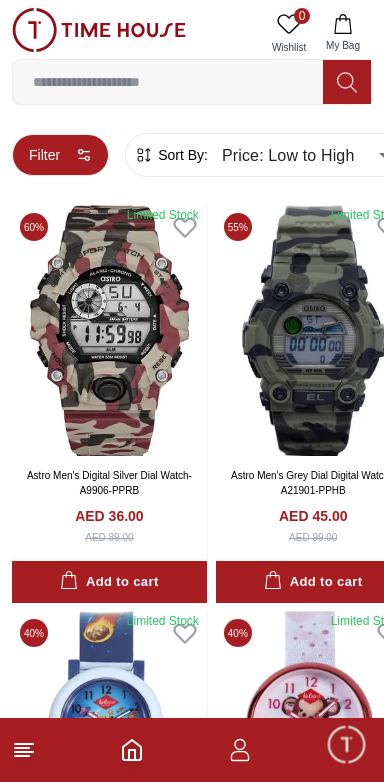 click on "Filter" at bounding box center (60, 155) 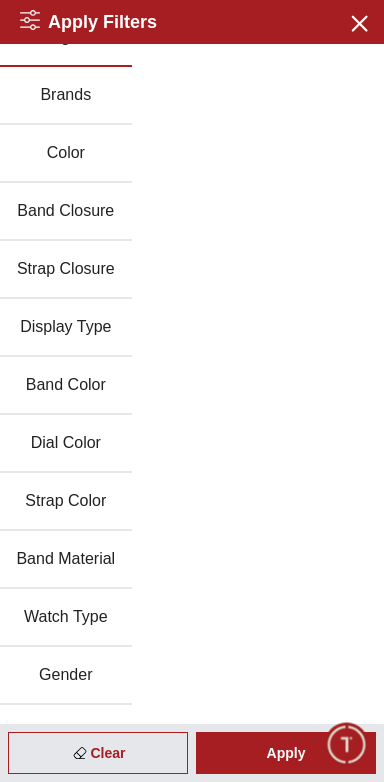 scroll, scrollTop: 0, scrollLeft: 0, axis: both 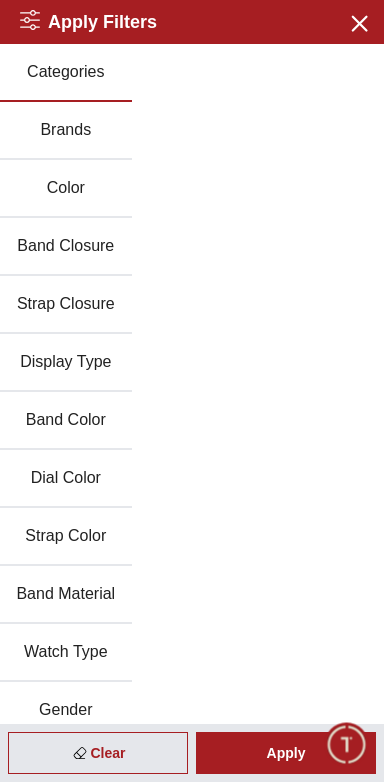 click on "Brands" at bounding box center (66, 131) 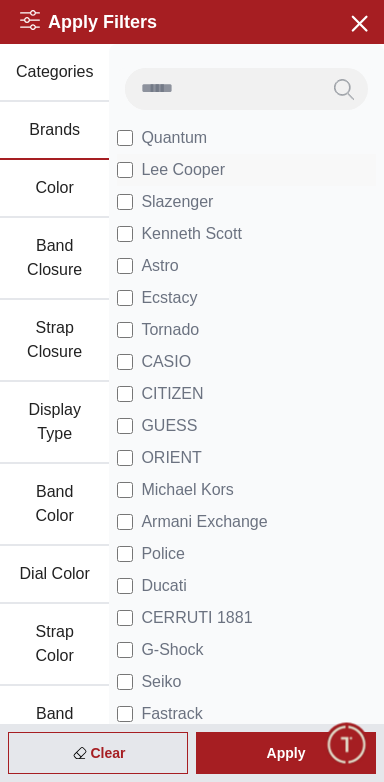 click on "Lee Cooper" at bounding box center (183, 170) 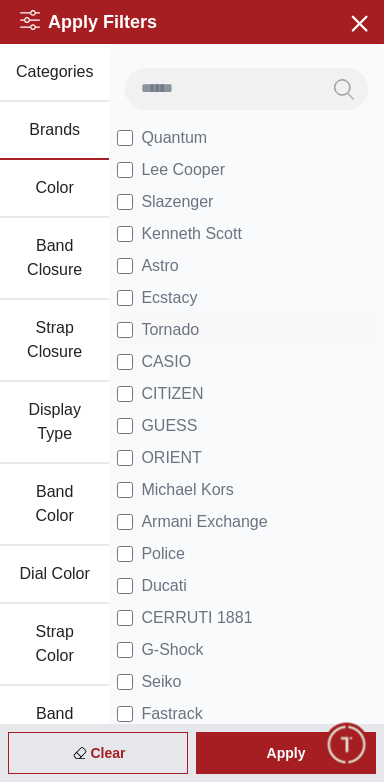 click on "Tornado" at bounding box center [170, 330] 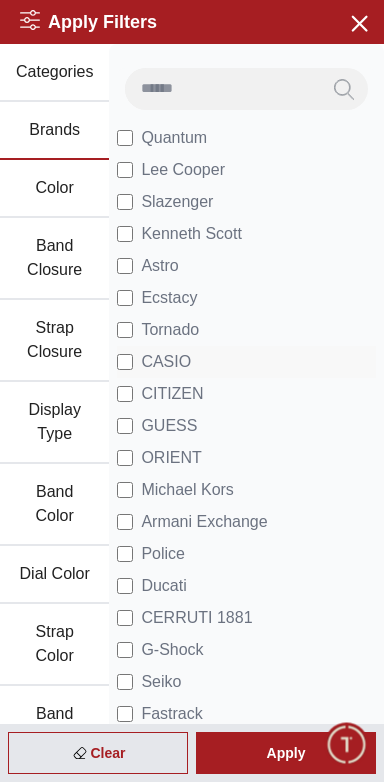 click on "CASIO" at bounding box center (166, 362) 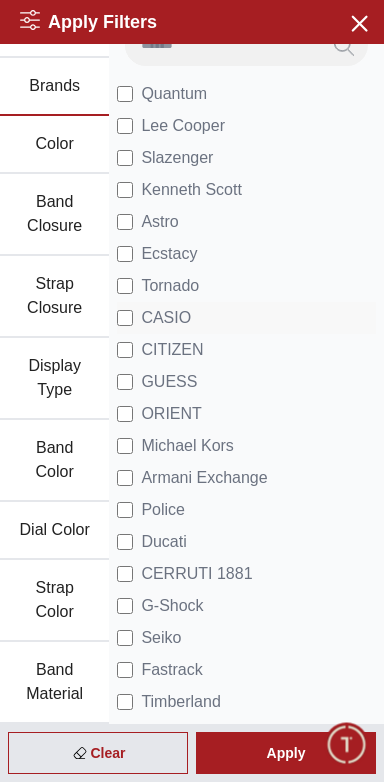 scroll, scrollTop: 40, scrollLeft: 0, axis: vertical 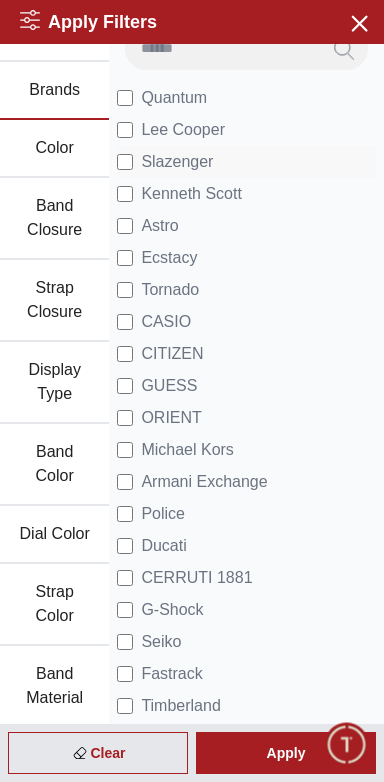 click on "Slazenger" at bounding box center [177, 162] 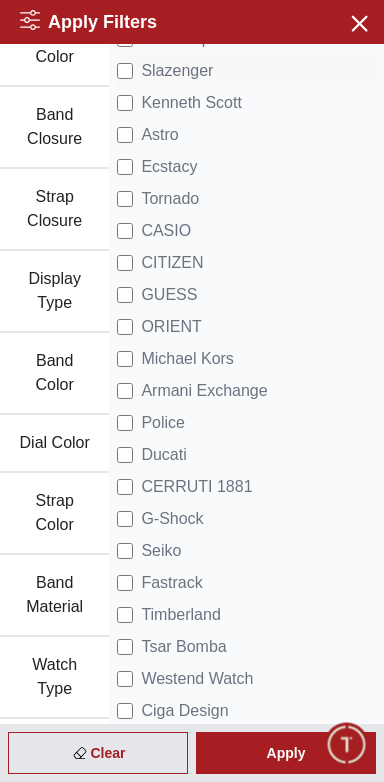 scroll, scrollTop: 133, scrollLeft: 0, axis: vertical 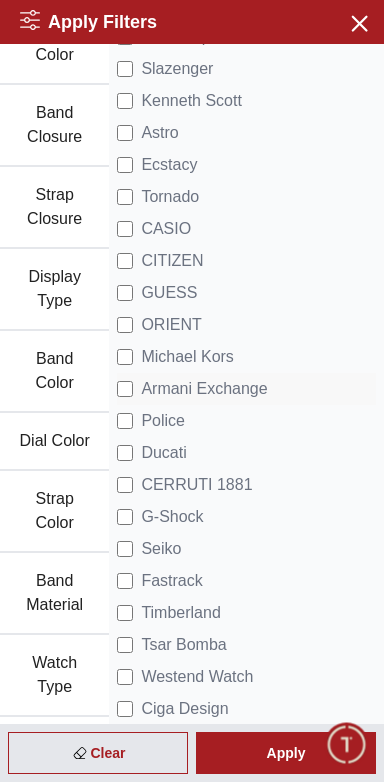 click on "Armani Exchange" at bounding box center [204, 389] 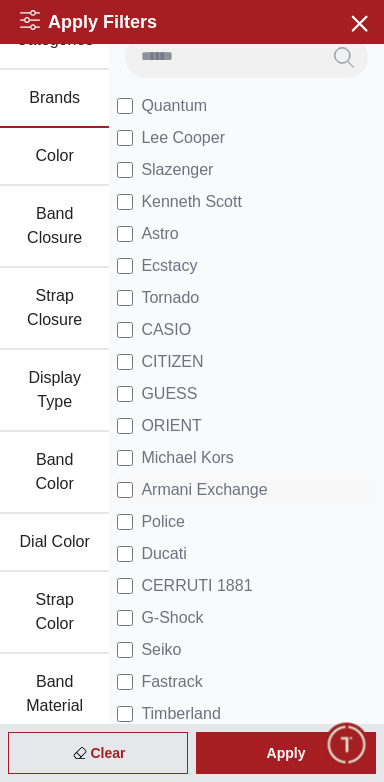 scroll, scrollTop: 0, scrollLeft: 0, axis: both 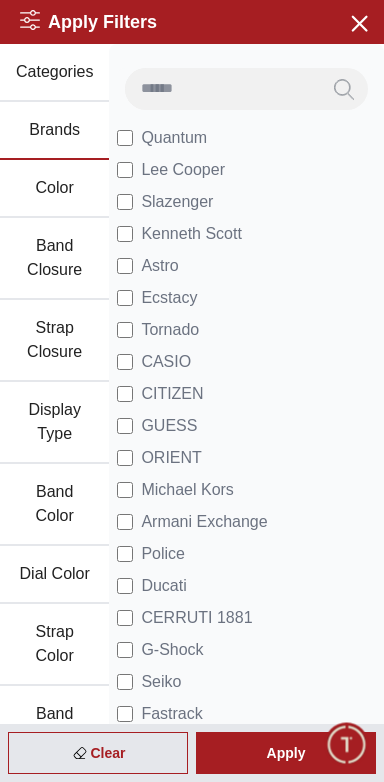 click 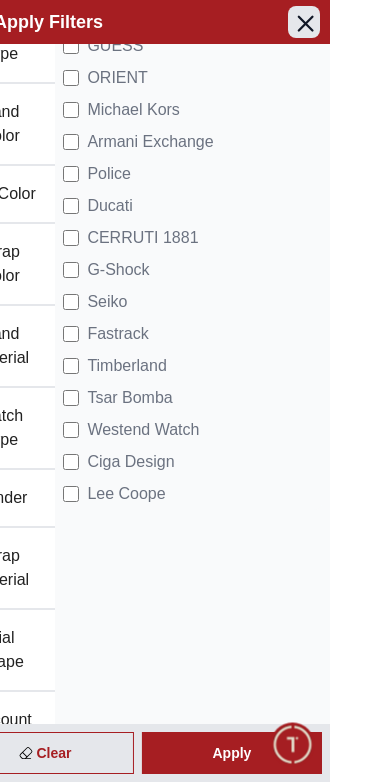 click 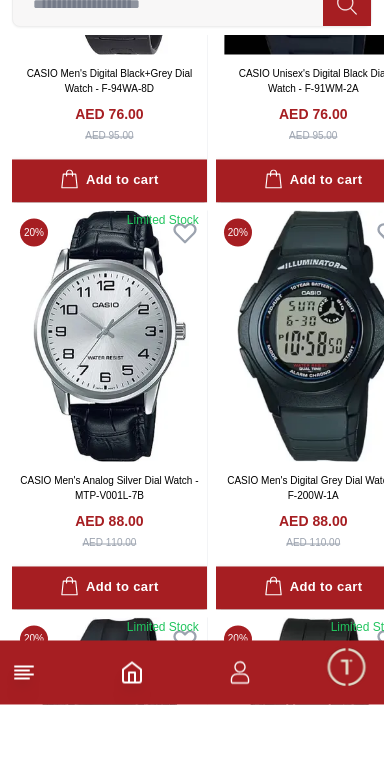 scroll, scrollTop: 2023, scrollLeft: 0, axis: vertical 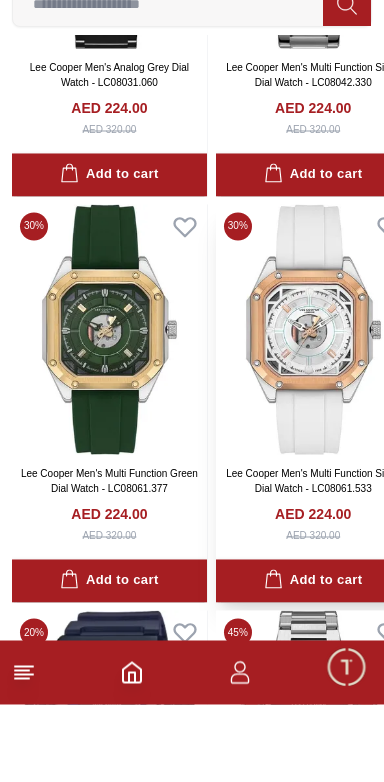 click at bounding box center [313, 407] 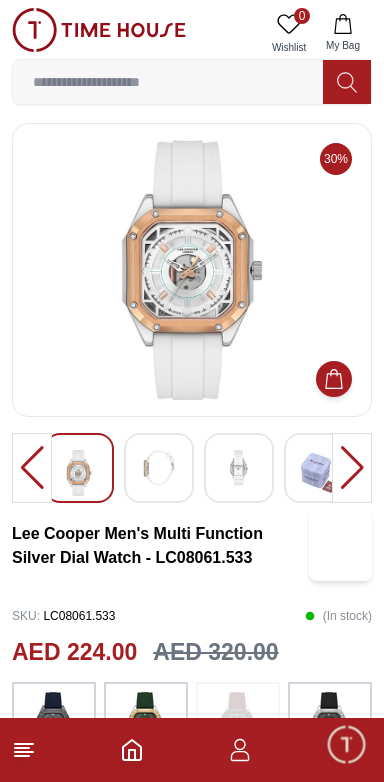 scroll, scrollTop: 6, scrollLeft: 0, axis: vertical 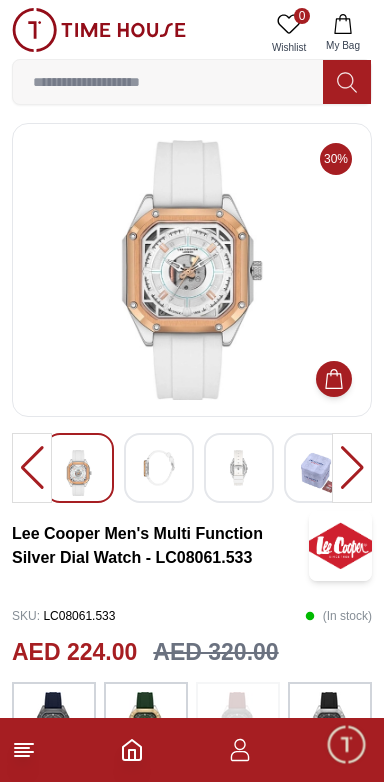click at bounding box center (159, 468) 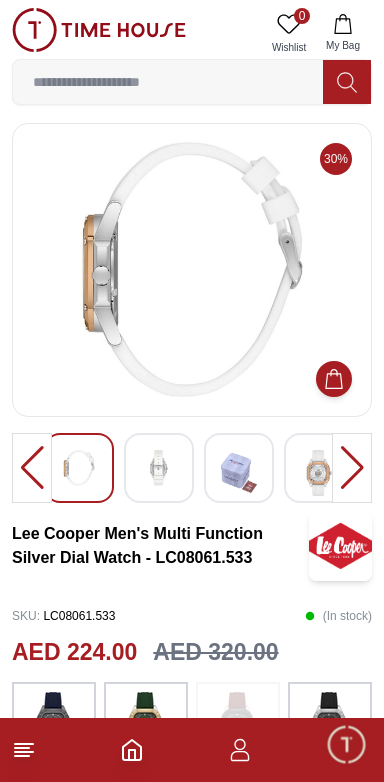 click at bounding box center (239, 473) 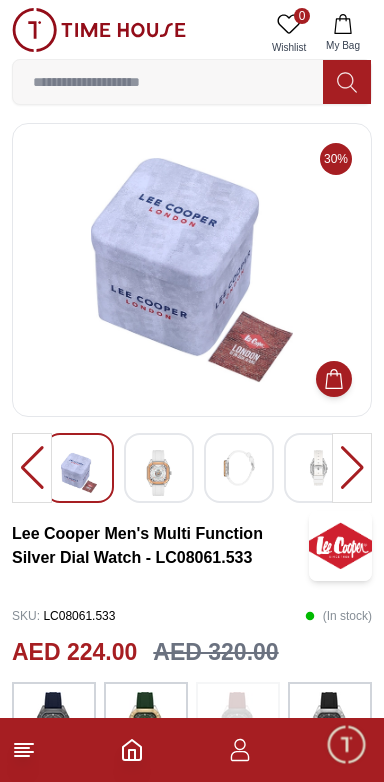click at bounding box center (239, 468) 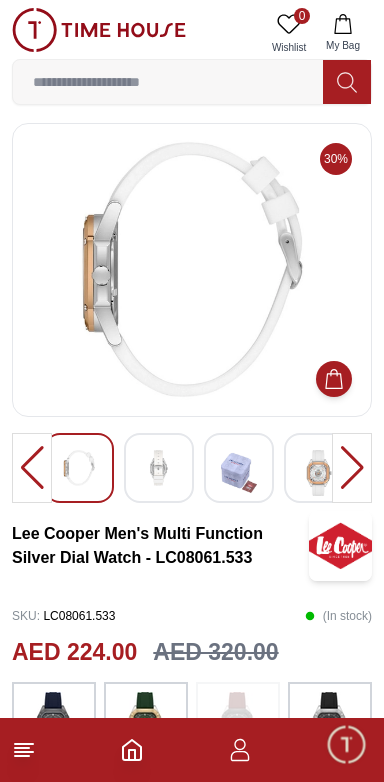click at bounding box center [159, 468] 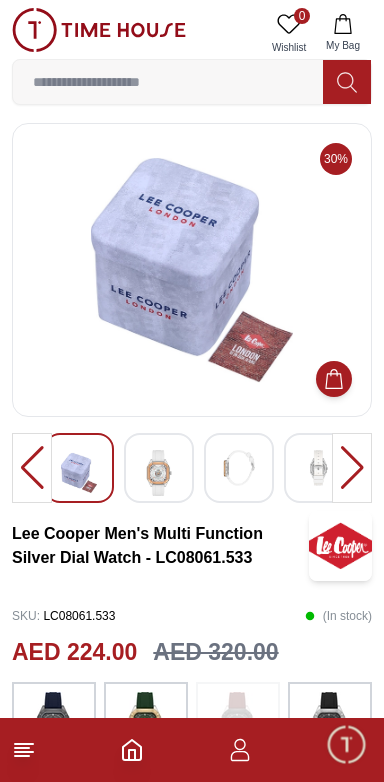 click at bounding box center (159, 473) 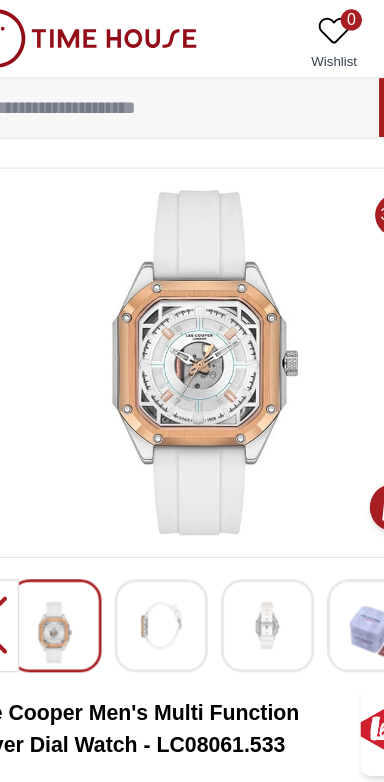 scroll, scrollTop: 0, scrollLeft: 0, axis: both 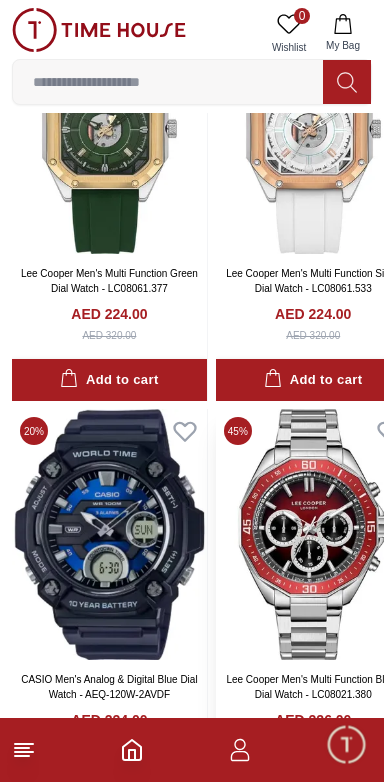 click at bounding box center (313, 534) 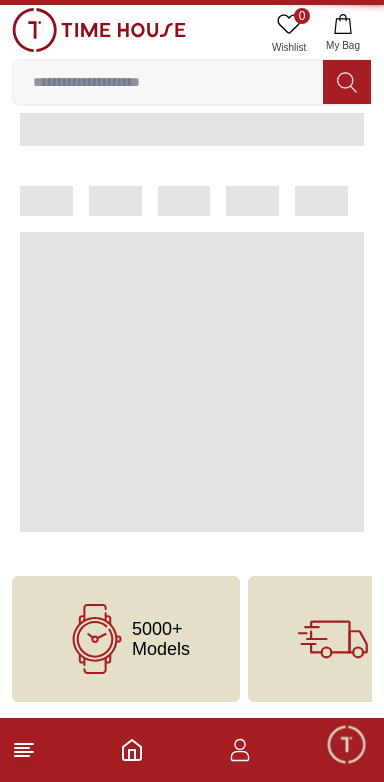 scroll, scrollTop: 0, scrollLeft: 0, axis: both 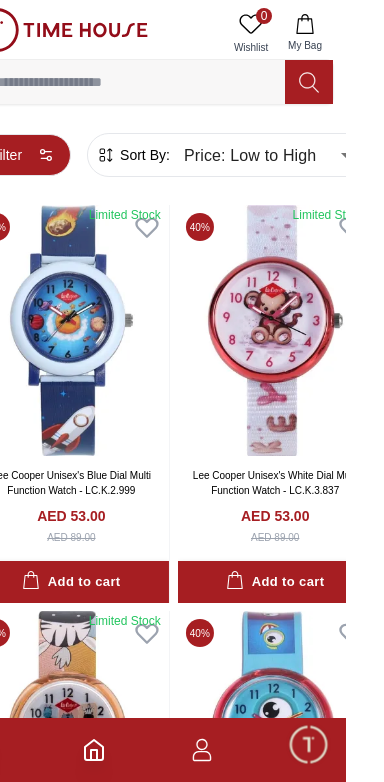 click on "Filter" at bounding box center [60, 155] 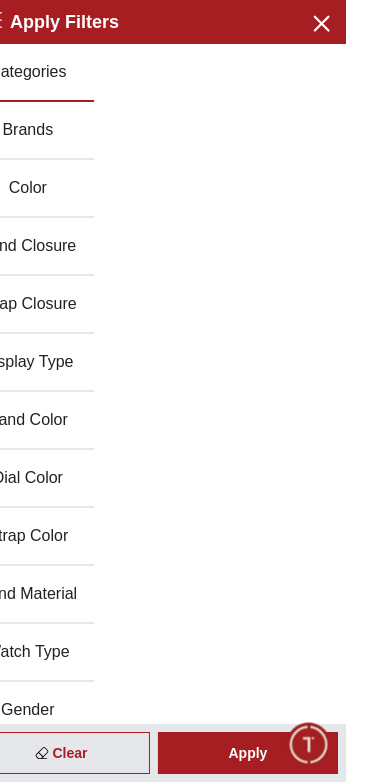 click on "Brands" at bounding box center (66, 131) 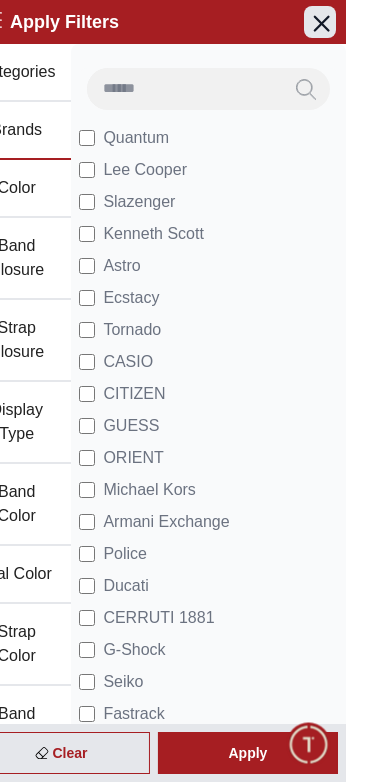click 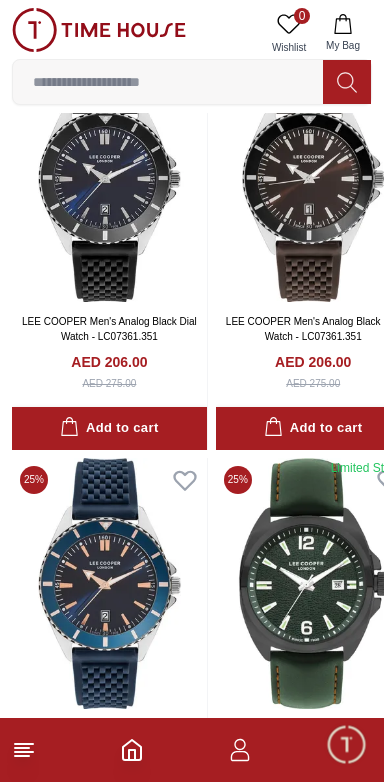 scroll, scrollTop: 3401, scrollLeft: 0, axis: vertical 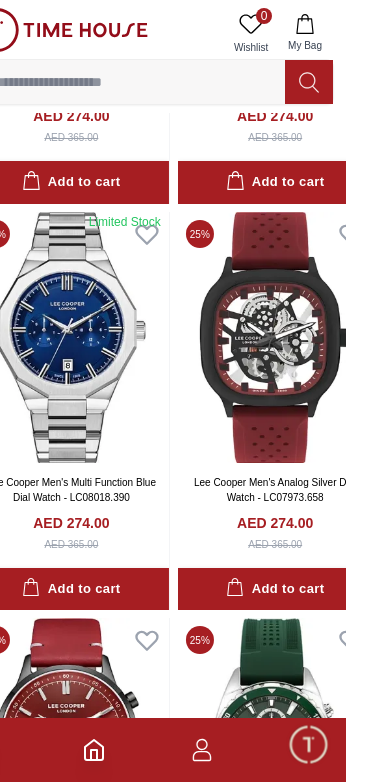 click at bounding box center [168, 82] 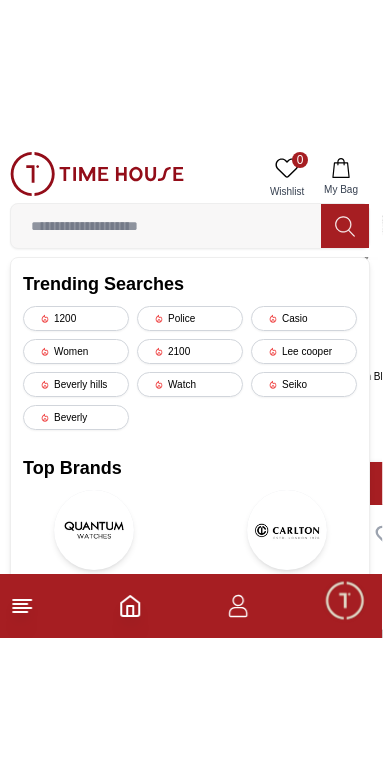 scroll, scrollTop: 6331, scrollLeft: 0, axis: vertical 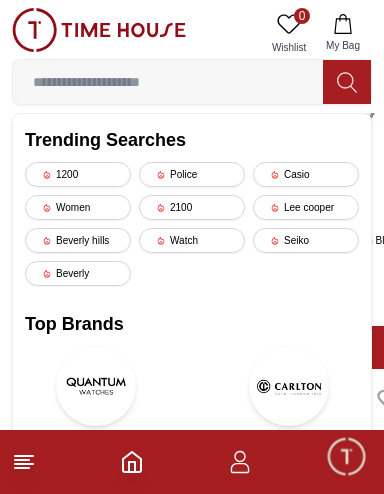 click at bounding box center [168, 82] 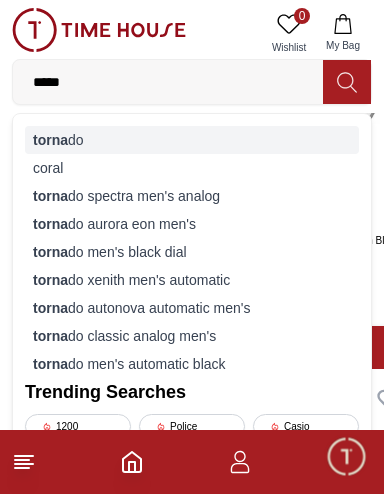 type on "*****" 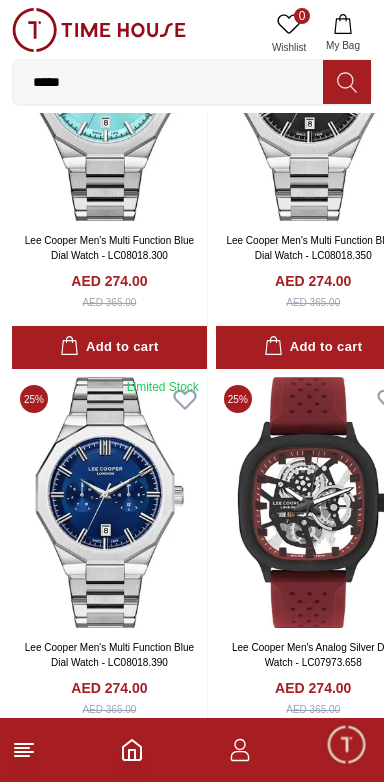 scroll, scrollTop: 0, scrollLeft: 0, axis: both 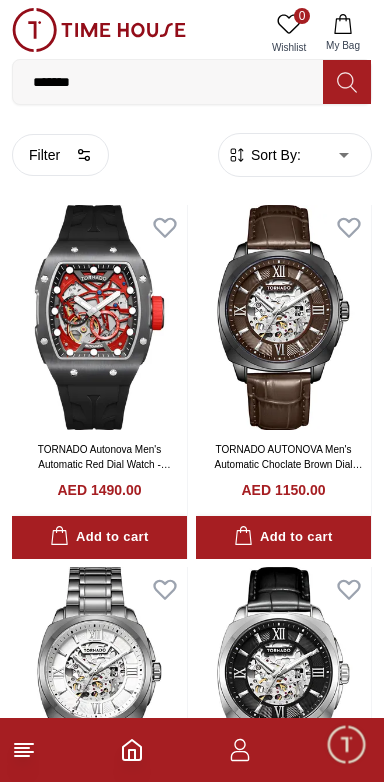 click on "100% Genuine products with International Warranty Shop From [COUNTRY] | العربية |     Currency    | 0 Wishlist My Bag ******* tornado coral tornado  spectra men's analog tornado  aurora eon men's tornado  men's black dial tornado  xenith men's automatic tornado  autonova automatic men's tornado  classic analog men's tornado  men's automatic black Trending Searches 1200 Police Casio Women 2100 Lee cooper Beverly hills Watch Seiko Beverly Top Brands Quantum Carlton Astro CITIZEN Help Our Stores My Account 0 Wishlist My Bag Home    Filter By Clear Brands Quantum Lee Cooper Slazenger Kenneth Scott Astro Ecstacy Tornado CASIO CITIZEN GUESS ORIENT Police Ducati CERRUTI 1881 G-Shock Tsar Bomba Ciga Design Color Black Green Blue Red Dark Blue Silver Silver / Black Orange Rose Gold Grey White Mop White White / Rose Gold Silver / Silver Dark Blue / Silver Silver / Gold Silver / Rose Gold Black / Black Black / Silver Black / Rose Gold Gold Yellow Dark Green Brown White / Silver Light Blue Black /Rose Gold 1" at bounding box center (192, 2065) 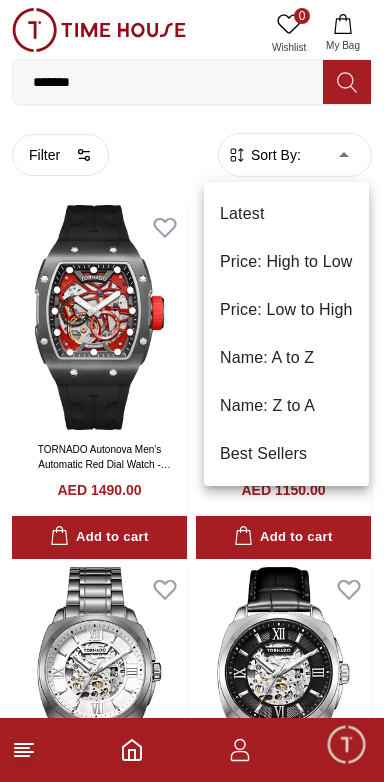 click on "Price: Low to High" at bounding box center [286, 310] 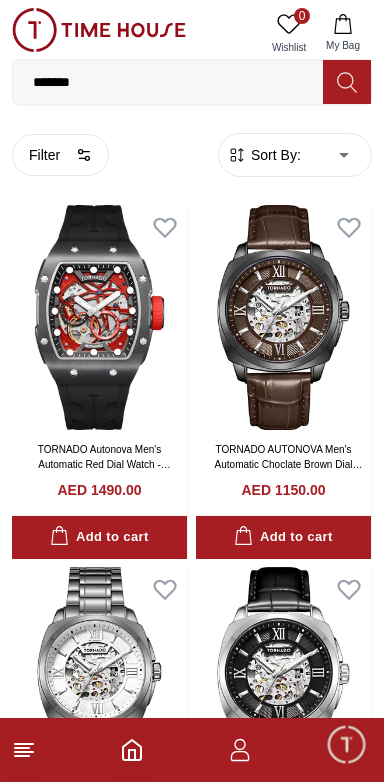 type on "*" 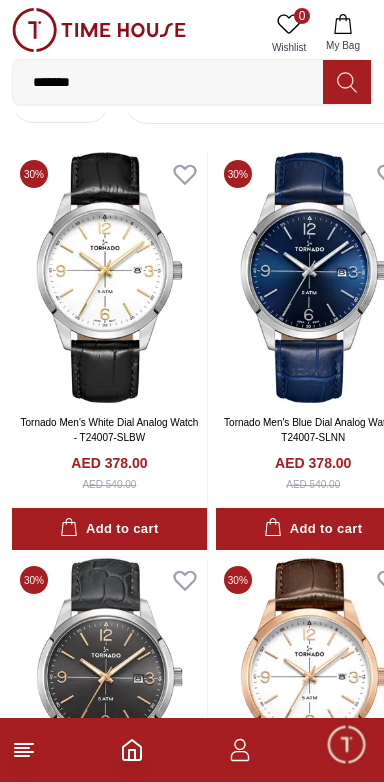 scroll, scrollTop: 0, scrollLeft: 0, axis: both 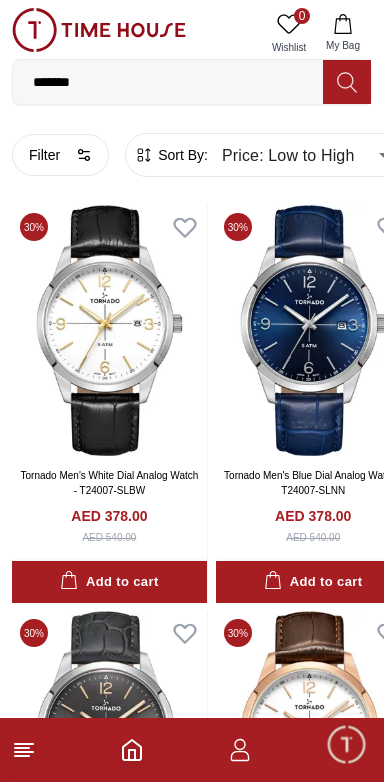 click on "*******" at bounding box center (168, 82) 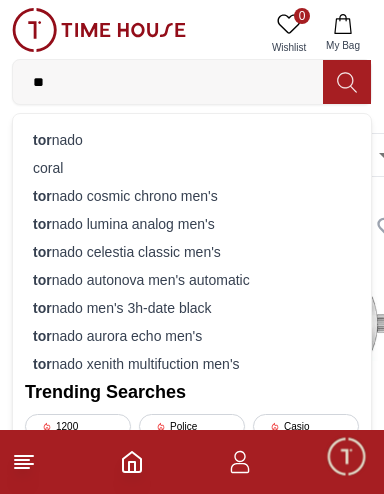 type on "*" 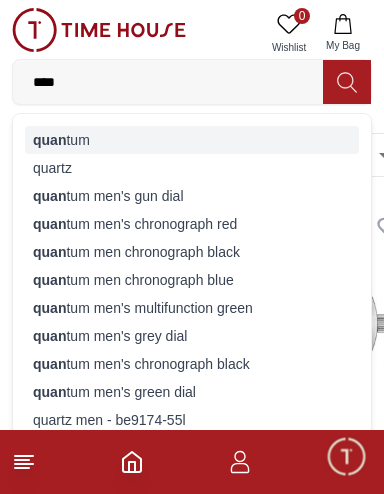 type on "****" 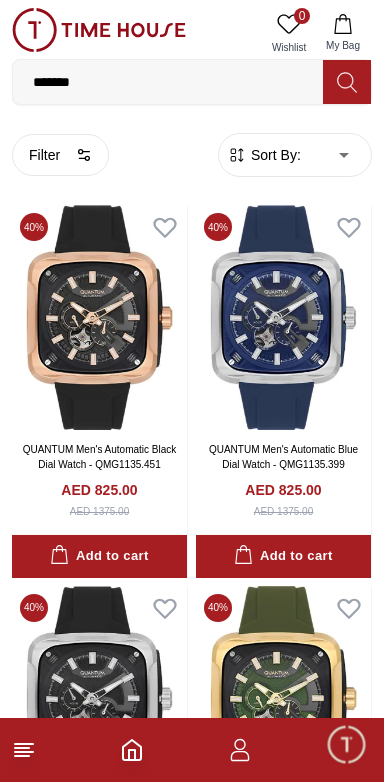 click on "100% Genuine products with International Warranty Shop From [COUNTRY] | العربية |     Currency    | 0 Wishlist My Bag ******* quantum quartz quantum  men's gun dial quantum  men's chronograph red quantum  men chronograph black quantum  men chronograph blue quantum  men's multifunction green quantum  men's grey dial quantum  men's chronograph black quantum  men's green dial quartz men - be9174-55l quartz men - bf2011-51l quartz men - bi1052-85p quartz men - bf2024-50l quartz men - bh5002-53e quartz collection - bi5120-51l quartz chronograph - an3616-75l Trending Searches 1200 Police Casio Women 2100 Lee cooper Beverly hills Watch Seiko Beverly Top Brands Quantum Carlton Astro CITIZEN Help Our Stores My Account 0 Wishlist My Bag Home    Filter By Clear Brands Quantum Lee Cooper Slazenger Kenneth Scott Astro Ecstacy Tornado CASIO CITIZEN GUESS ORIENT Police Ducati CERRUTI 1881 G-Shock Tsar Bomba Ciga Design Color Black Green Blue Red Dark Blue Silver Silver / Black Orange Rose Gold Grey White Mop 10" at bounding box center [192, 2103] 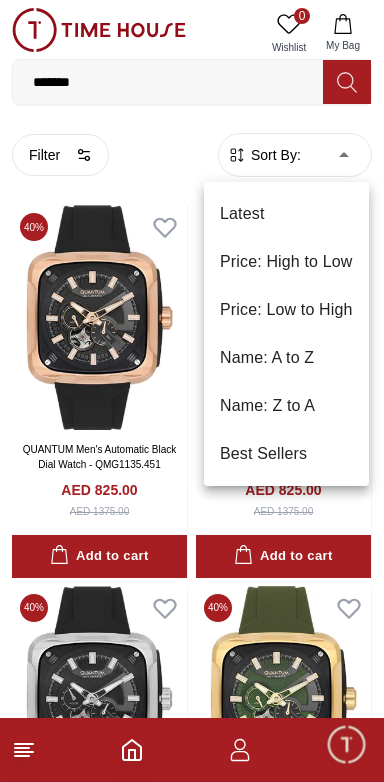 click on "Price: Low to High" at bounding box center [286, 310] 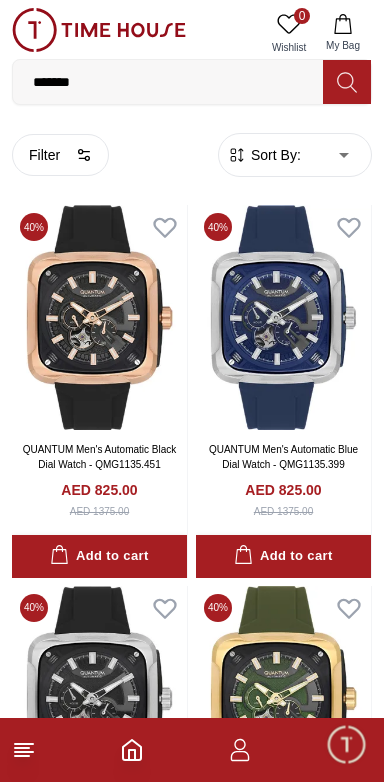 type on "*" 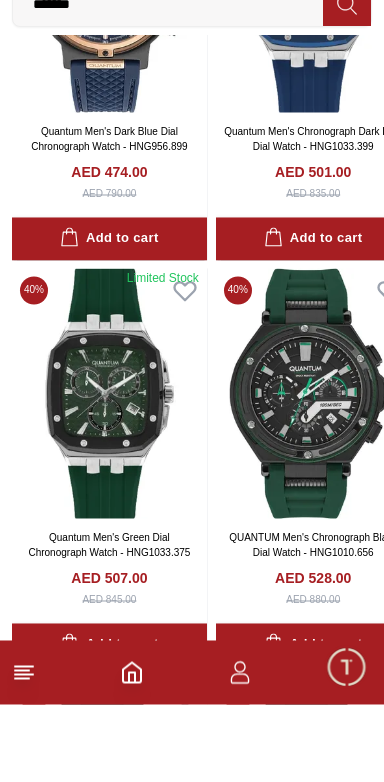 scroll, scrollTop: 1486, scrollLeft: 0, axis: vertical 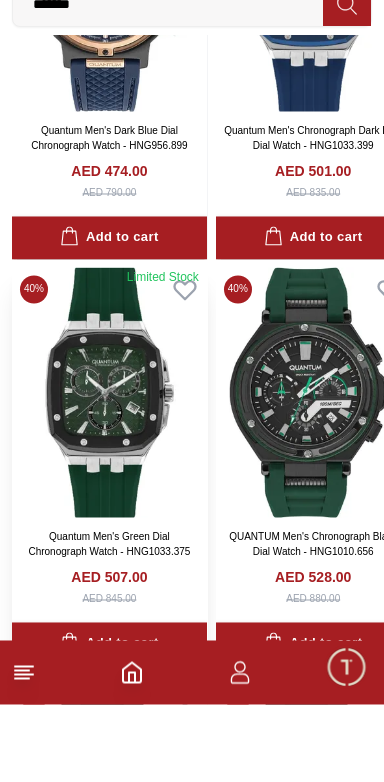 click at bounding box center (109, 470) 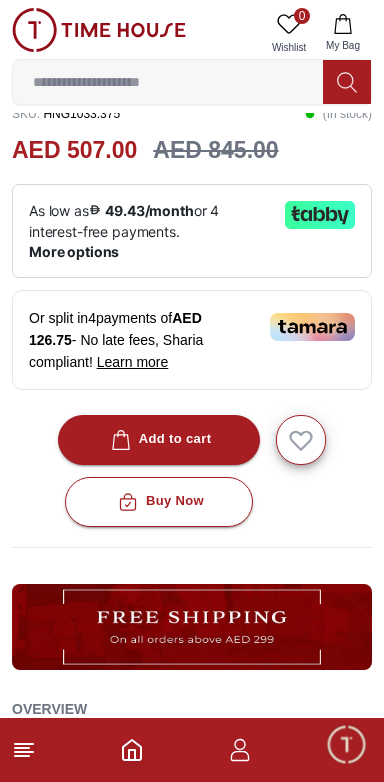 scroll, scrollTop: 508, scrollLeft: 0, axis: vertical 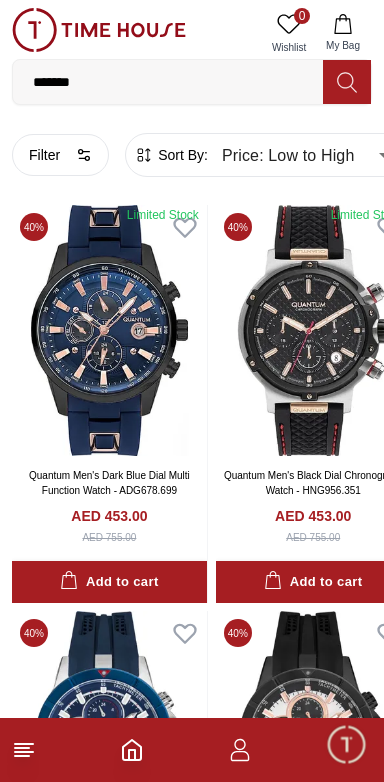 click on "*******" at bounding box center [168, 82] 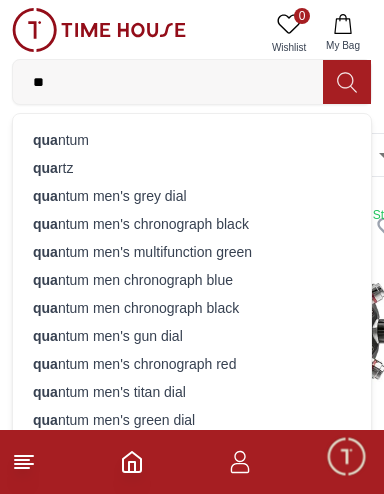 type on "*" 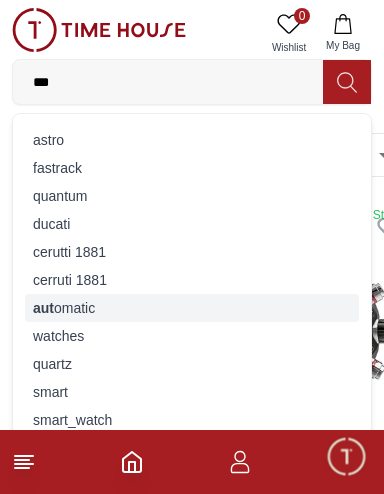 type on "***" 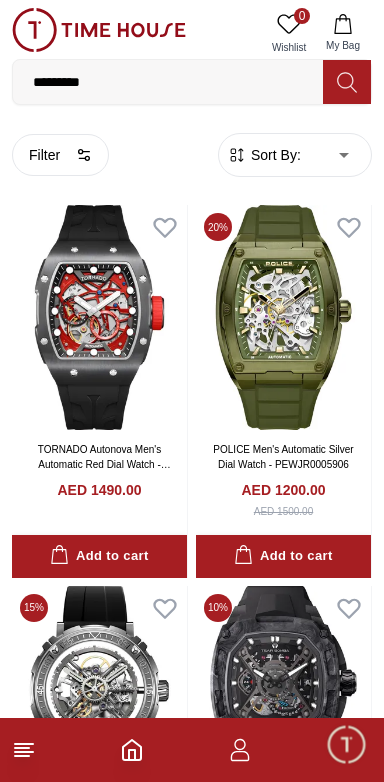 click on "100% Genuine products with International Warranty Shop From [COUNTRY] | العربية |     Currency    | 0 Wishlist My Bag ********* astro fastrack quantum ducati cerutti 1881 cerruti 1881 automatic watches quartz smart smart_watch promaster mens_watches smart watch promaster marine police automated men's analog slazenger men  automatic   slazenger men's  automatic   orient men's  automatic  blue  orient men's  automatic  white orient men's  automatic  green orient men's  automatic  silver tornado men's  automatic  black tsar bomba men's  automatic tornado xenith men's  automatic Trending Searches 1200 Police Casio Women 2100 Lee cooper Beverly hills Watch Seiko Beverly Top Brands Quantum Carlton Astro CITIZEN Help Our Stores My Account 0 Wishlist My Bag Home    Filter By Clear Brands Quantum Lee Cooper Slazenger Kenneth Scott Tornado Police Tsar Bomba Ciga Design Color Black Green Blue Red Dark Blue Silver Silver / Black Orange Rose Gold Grey White Mop White White / Rose Gold Silver / Silver Gold 10" at bounding box center (192, 2094) 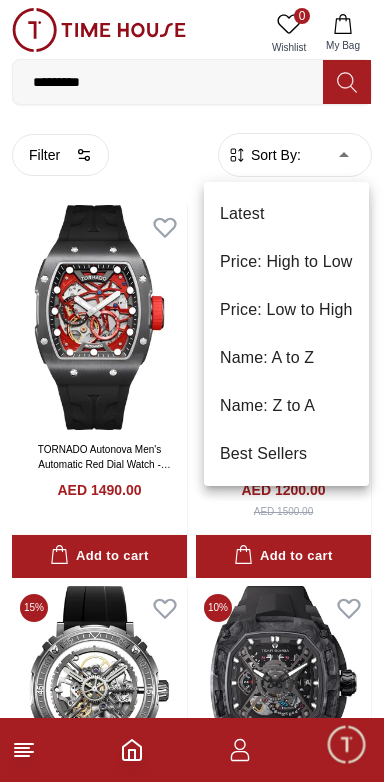 click on "Price: Low to High" at bounding box center (286, 310) 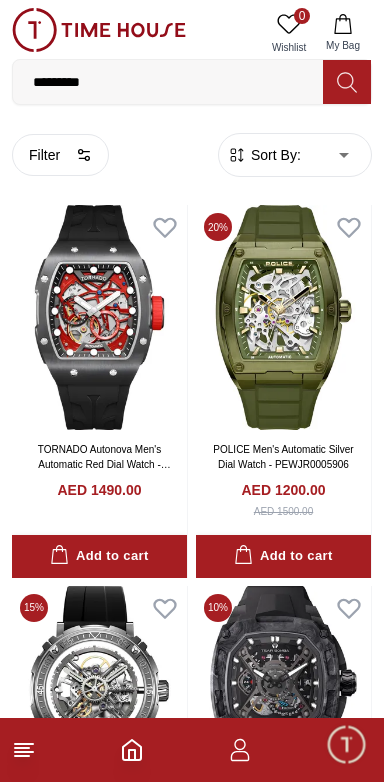 type on "*" 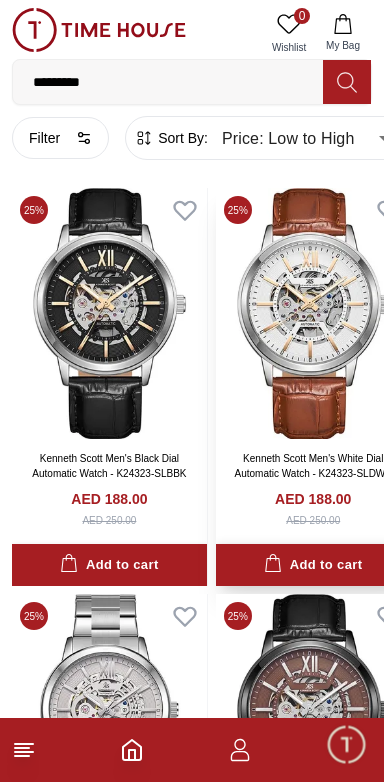 click on "Add to cart" at bounding box center (313, 565) 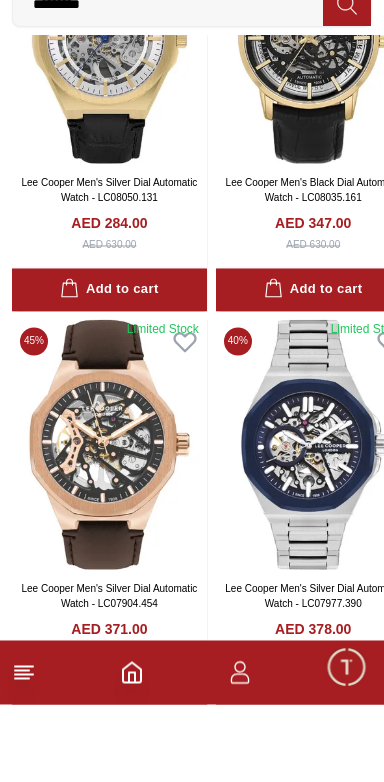 scroll, scrollTop: 2322, scrollLeft: 0, axis: vertical 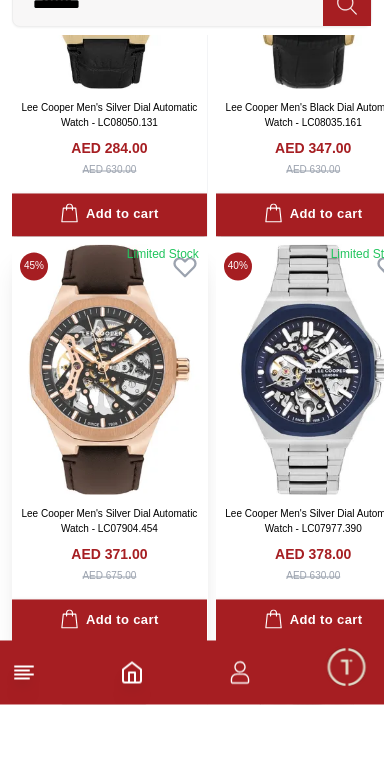 click at bounding box center (109, 447) 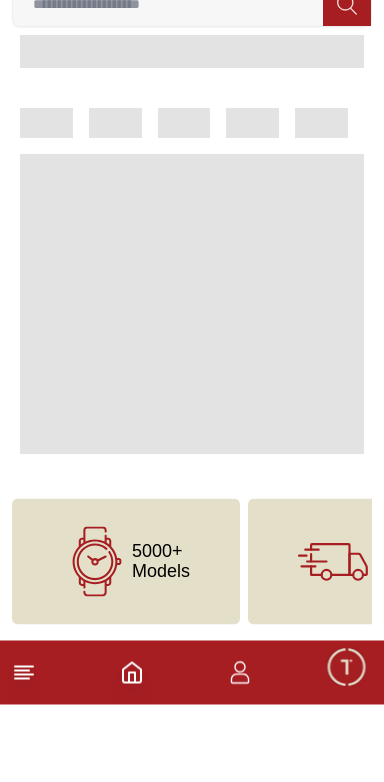 scroll, scrollTop: 0, scrollLeft: 0, axis: both 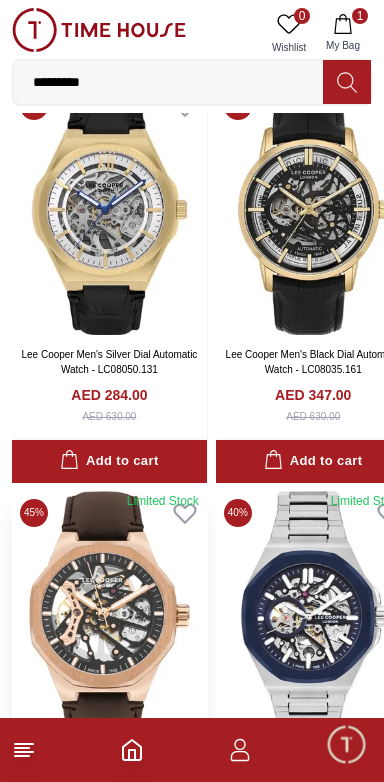 click at bounding box center (109, 616) 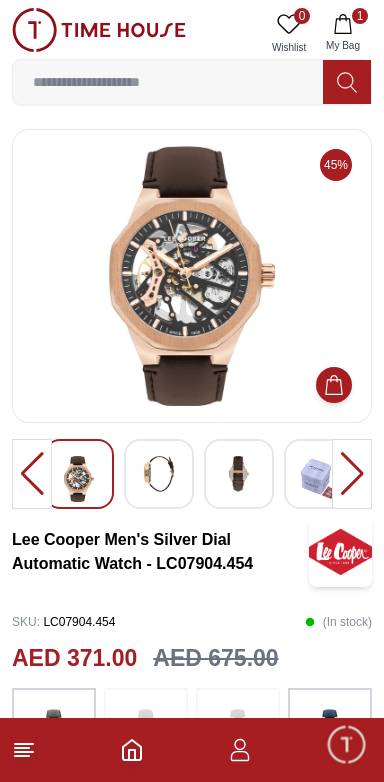 scroll, scrollTop: 0, scrollLeft: 0, axis: both 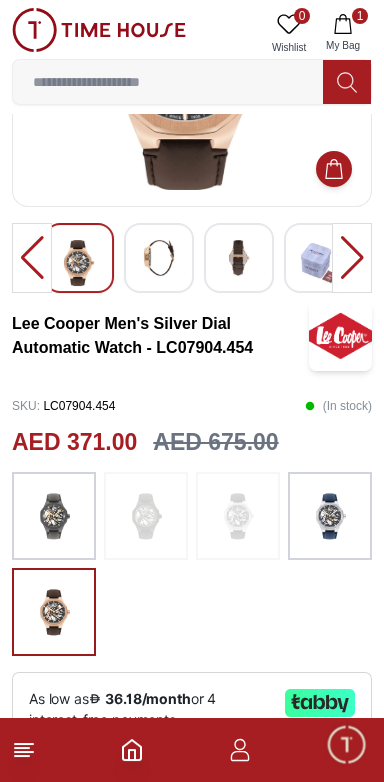 click at bounding box center [99, 30] 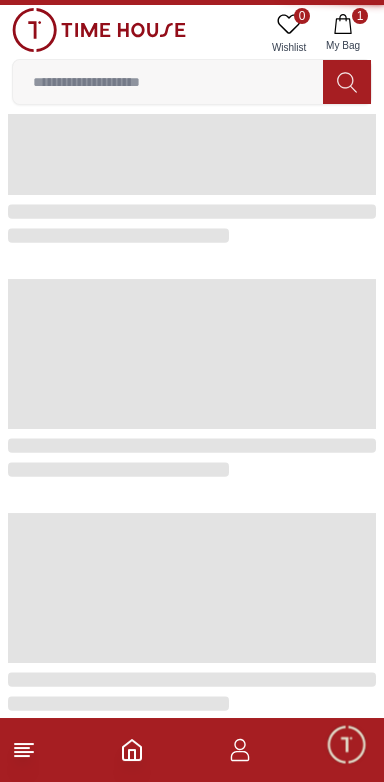 scroll, scrollTop: 0, scrollLeft: 0, axis: both 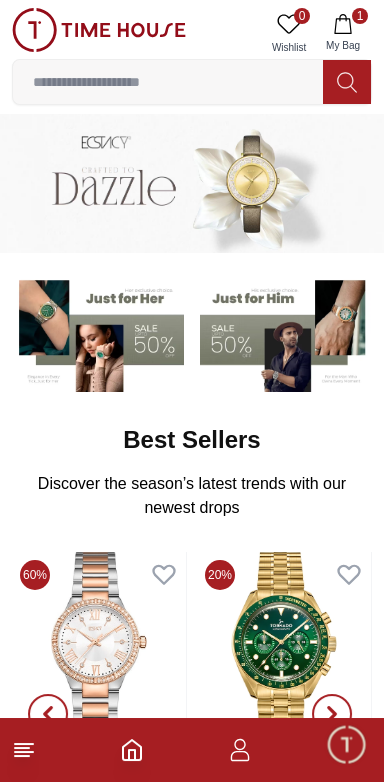 click at bounding box center [168, 82] 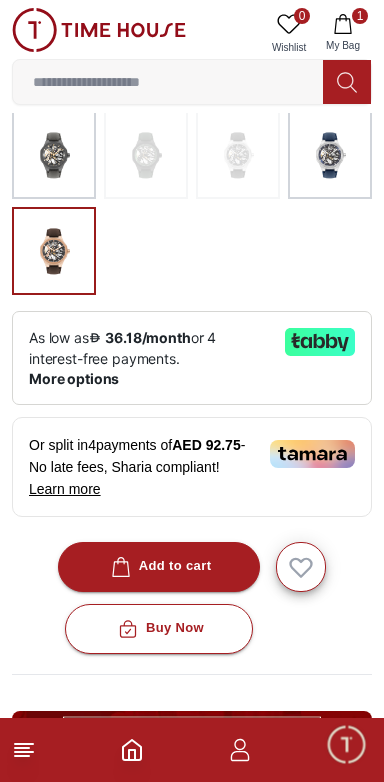 scroll, scrollTop: 590, scrollLeft: 0, axis: vertical 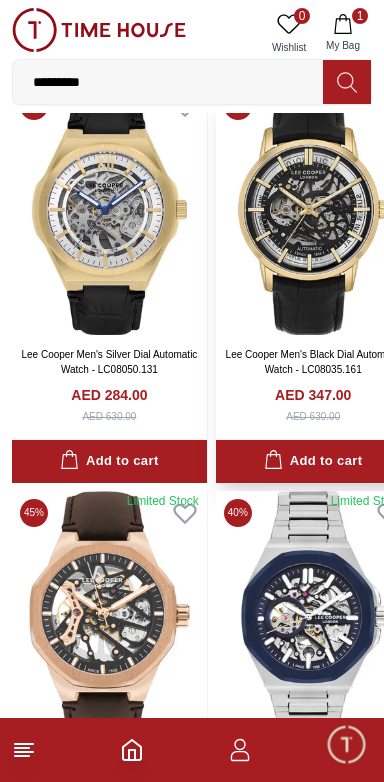 click at bounding box center [313, 209] 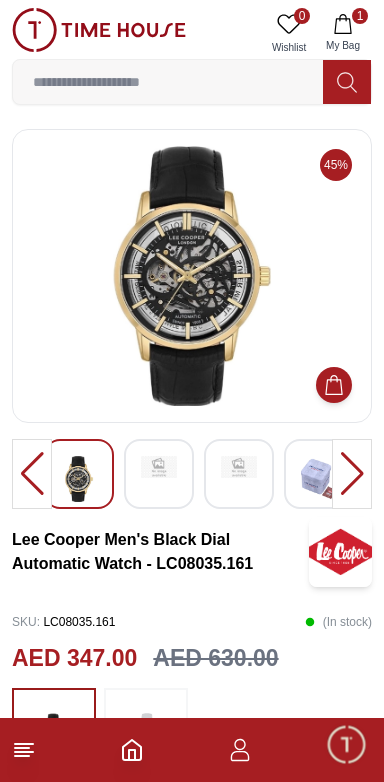 scroll, scrollTop: 44, scrollLeft: 0, axis: vertical 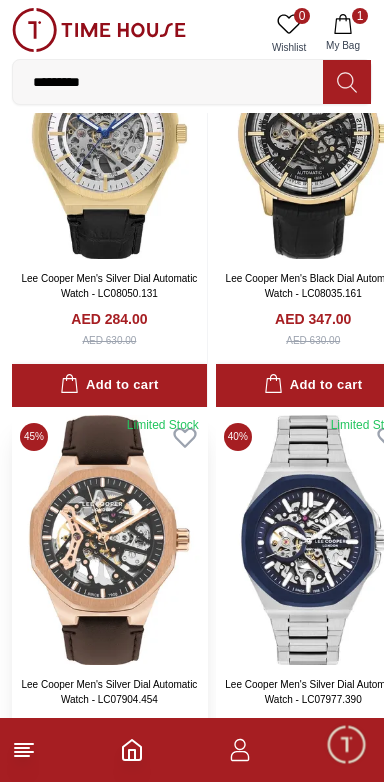click at bounding box center [109, 540] 